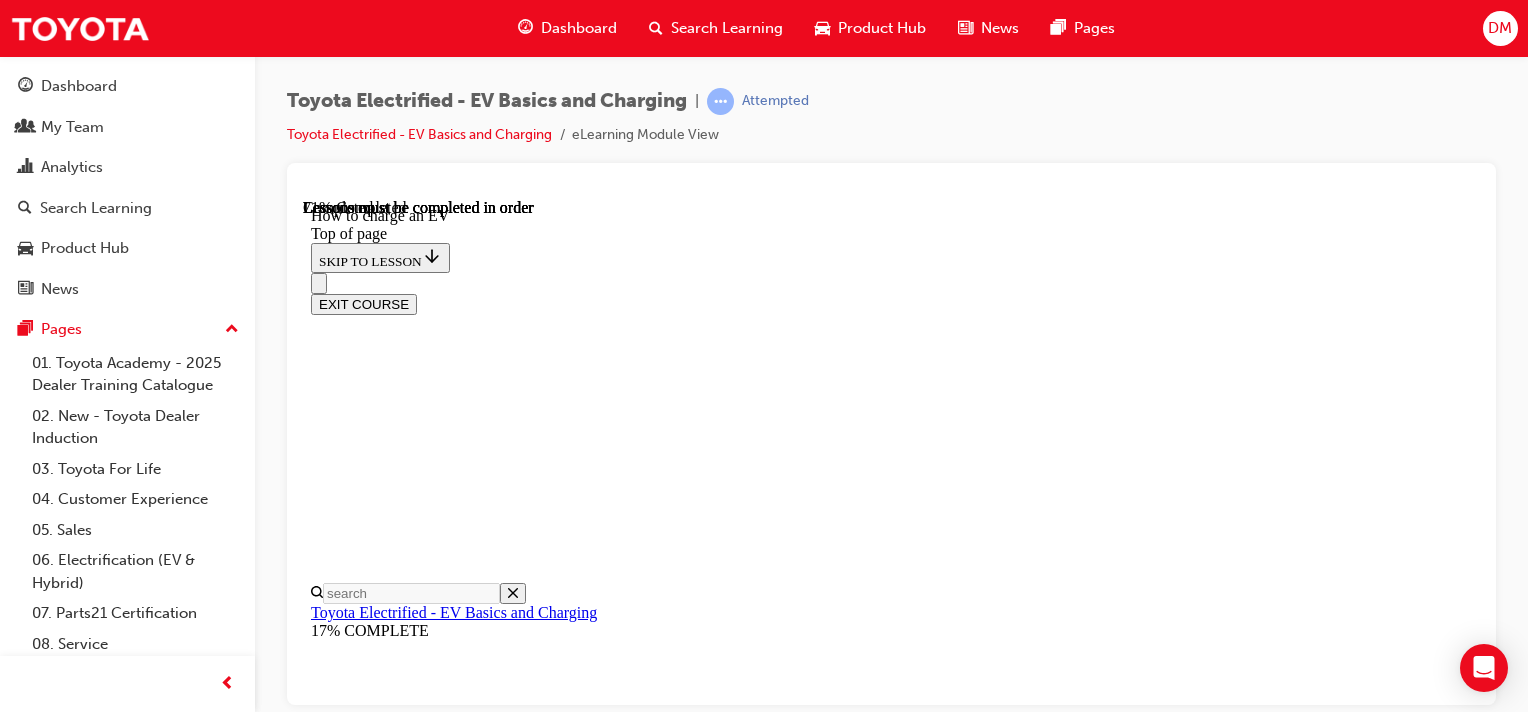 scroll, scrollTop: 0, scrollLeft: 0, axis: both 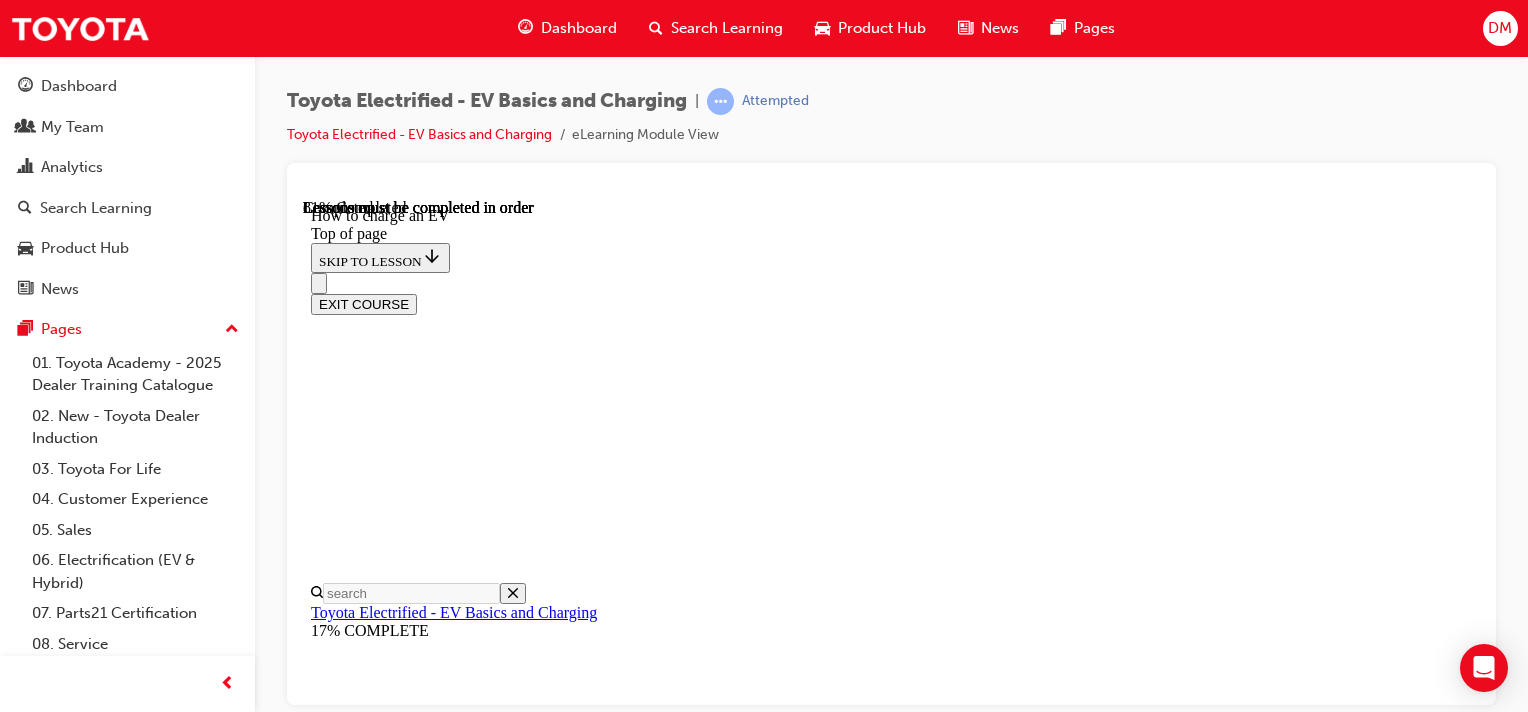click at bounding box center (359, 15090) 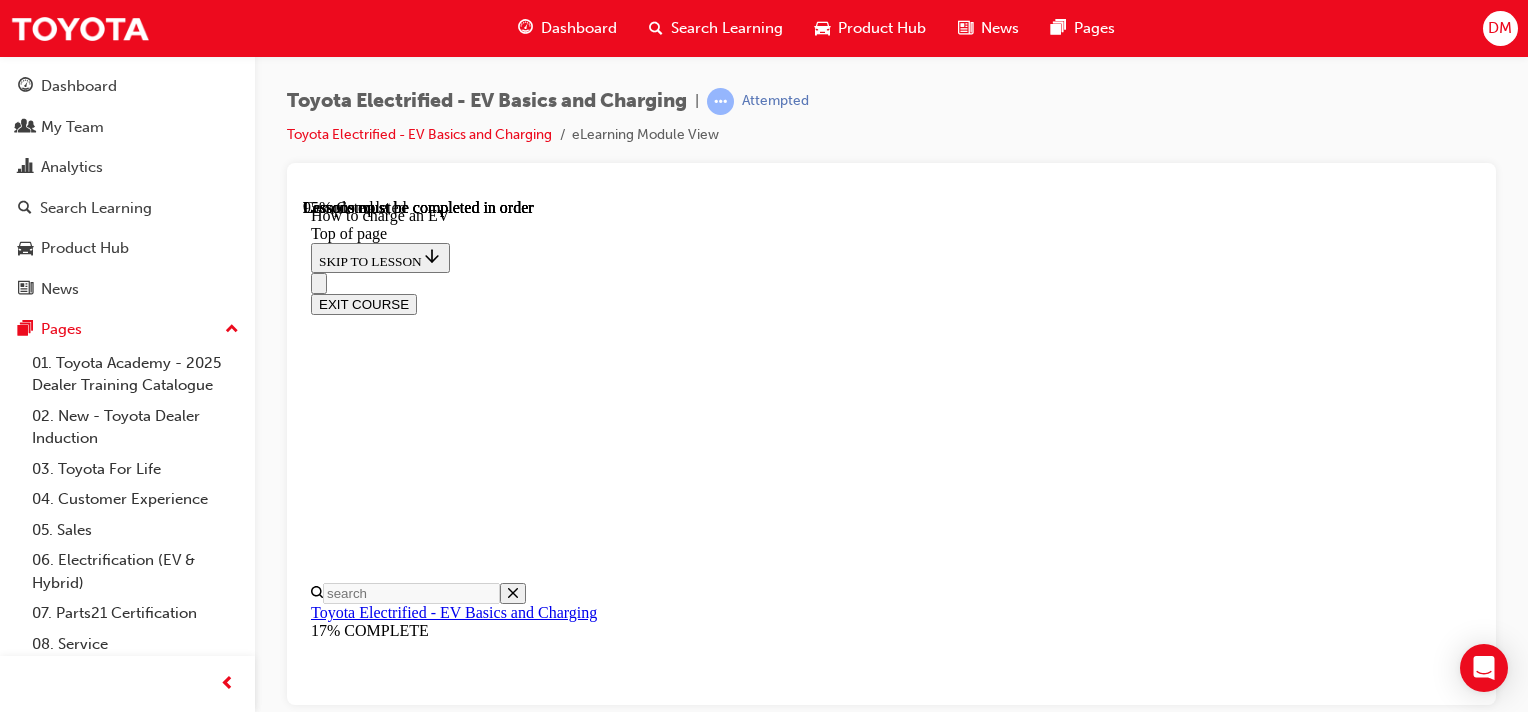 scroll, scrollTop: 9067, scrollLeft: 0, axis: vertical 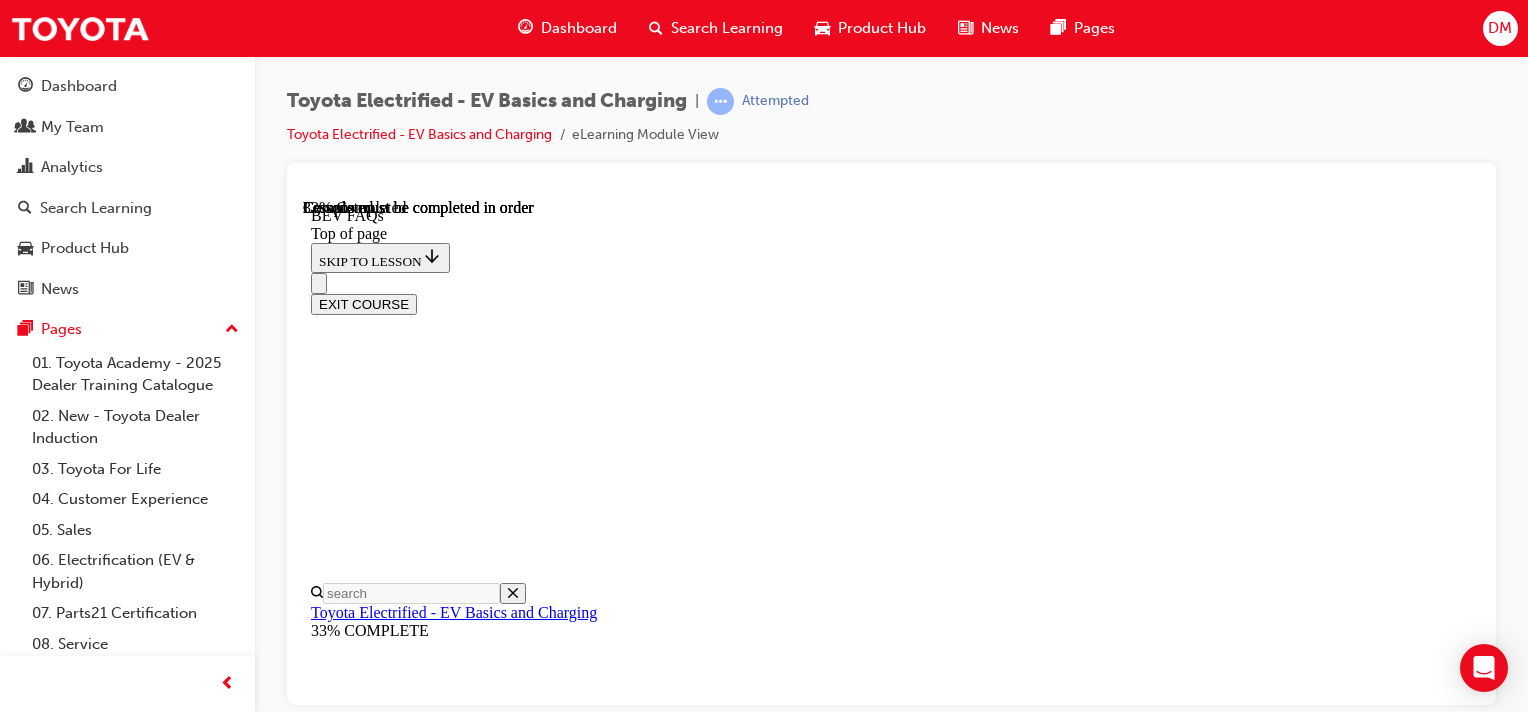 click on "+" at bounding box center [424, 9490] 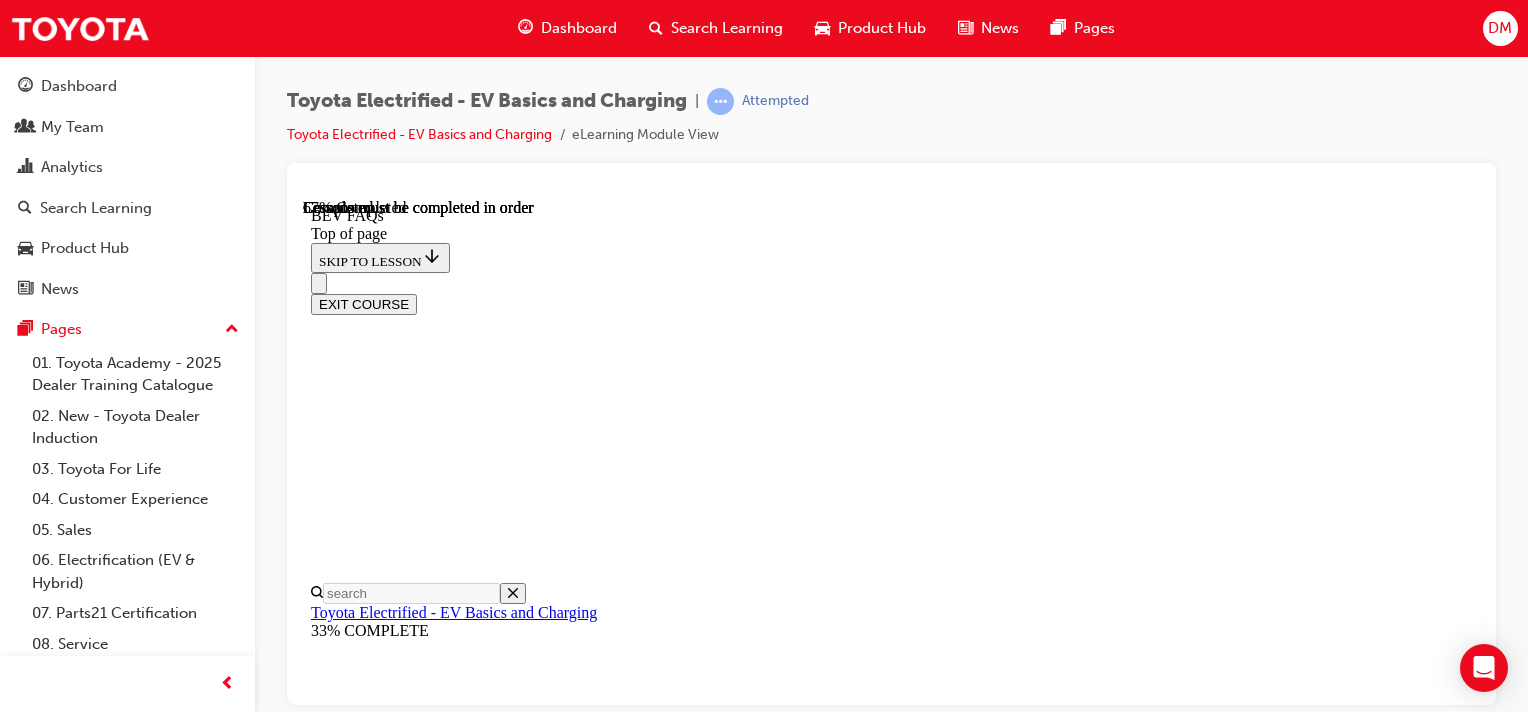 scroll, scrollTop: 1717, scrollLeft: 0, axis: vertical 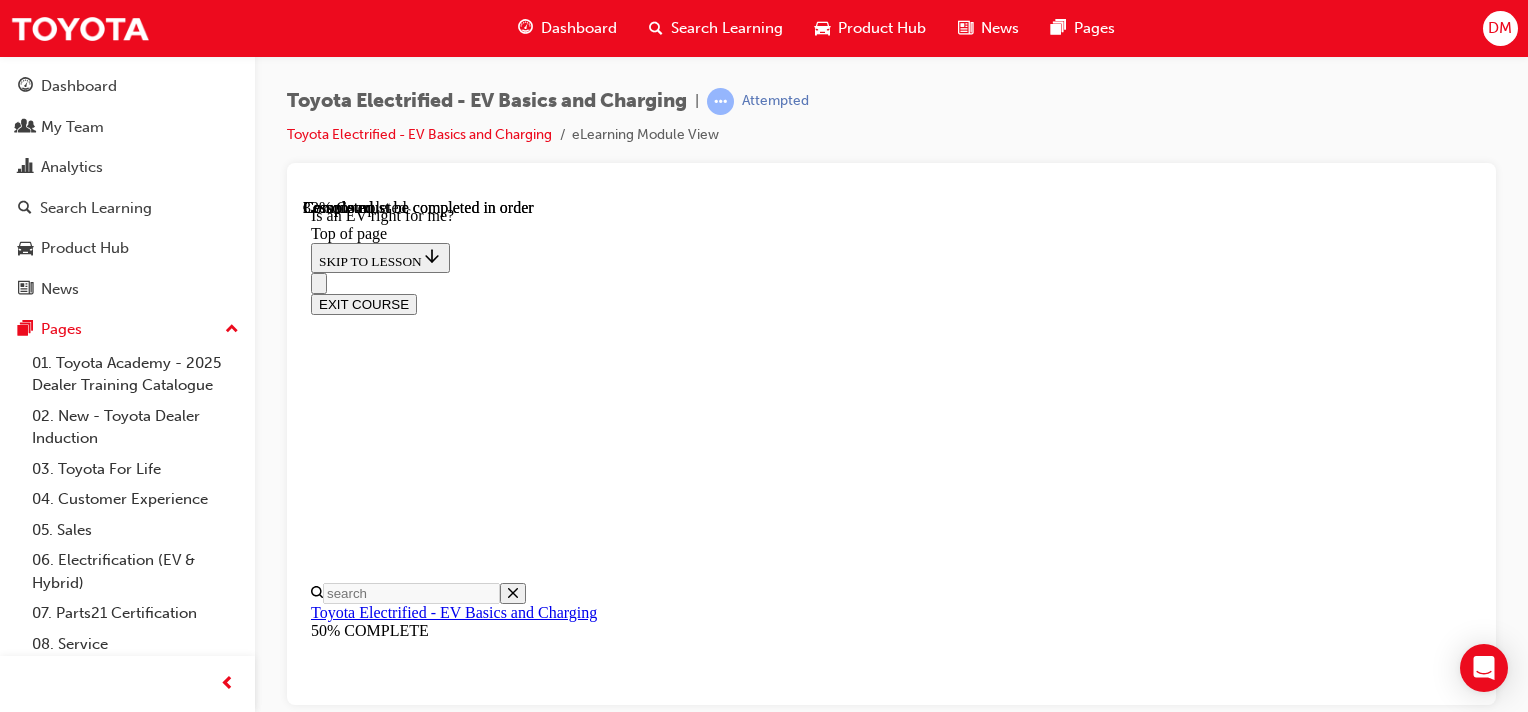click at bounding box center [359, 9769] 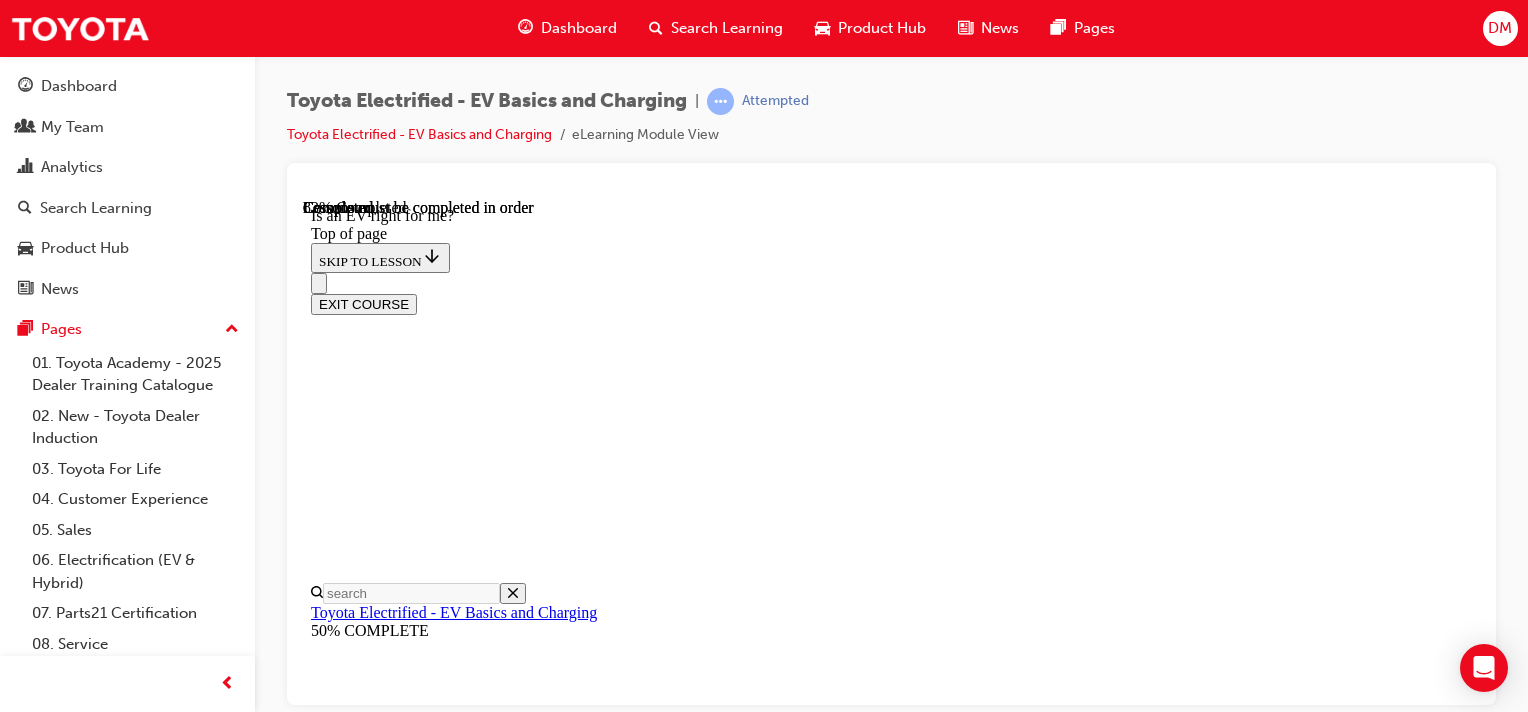 scroll, scrollTop: 2921, scrollLeft: 0, axis: vertical 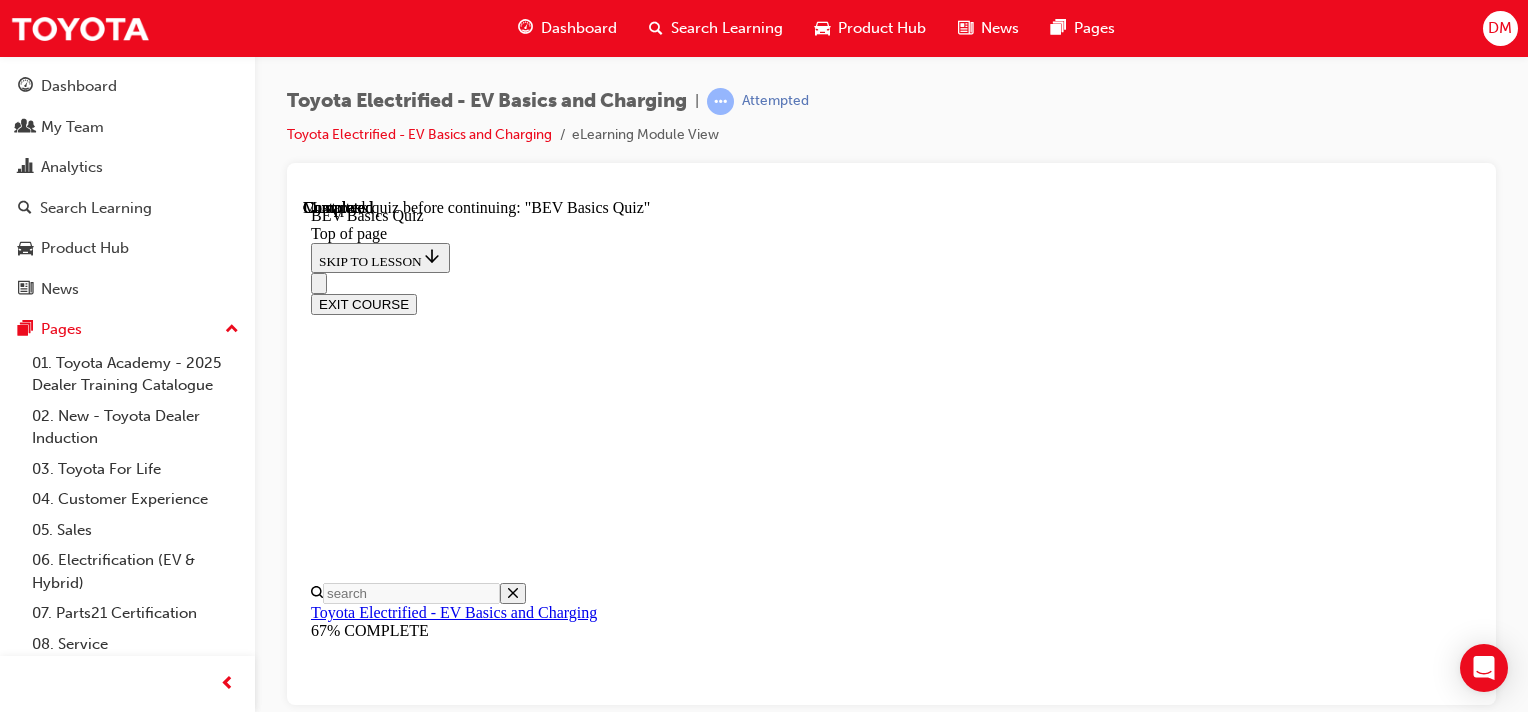 click on "START QUIZ" at bounding box center (356, 9190) 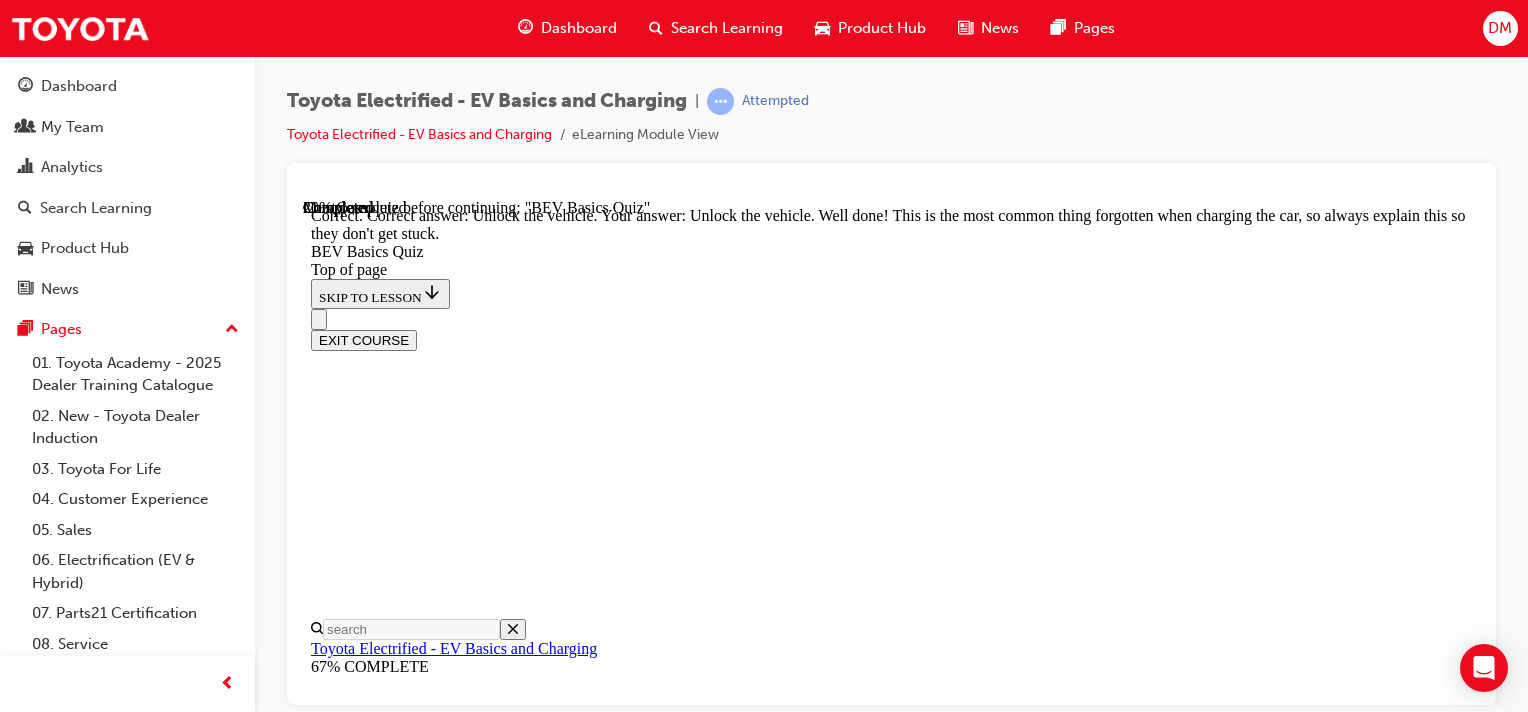 scroll, scrollTop: 860, scrollLeft: 0, axis: vertical 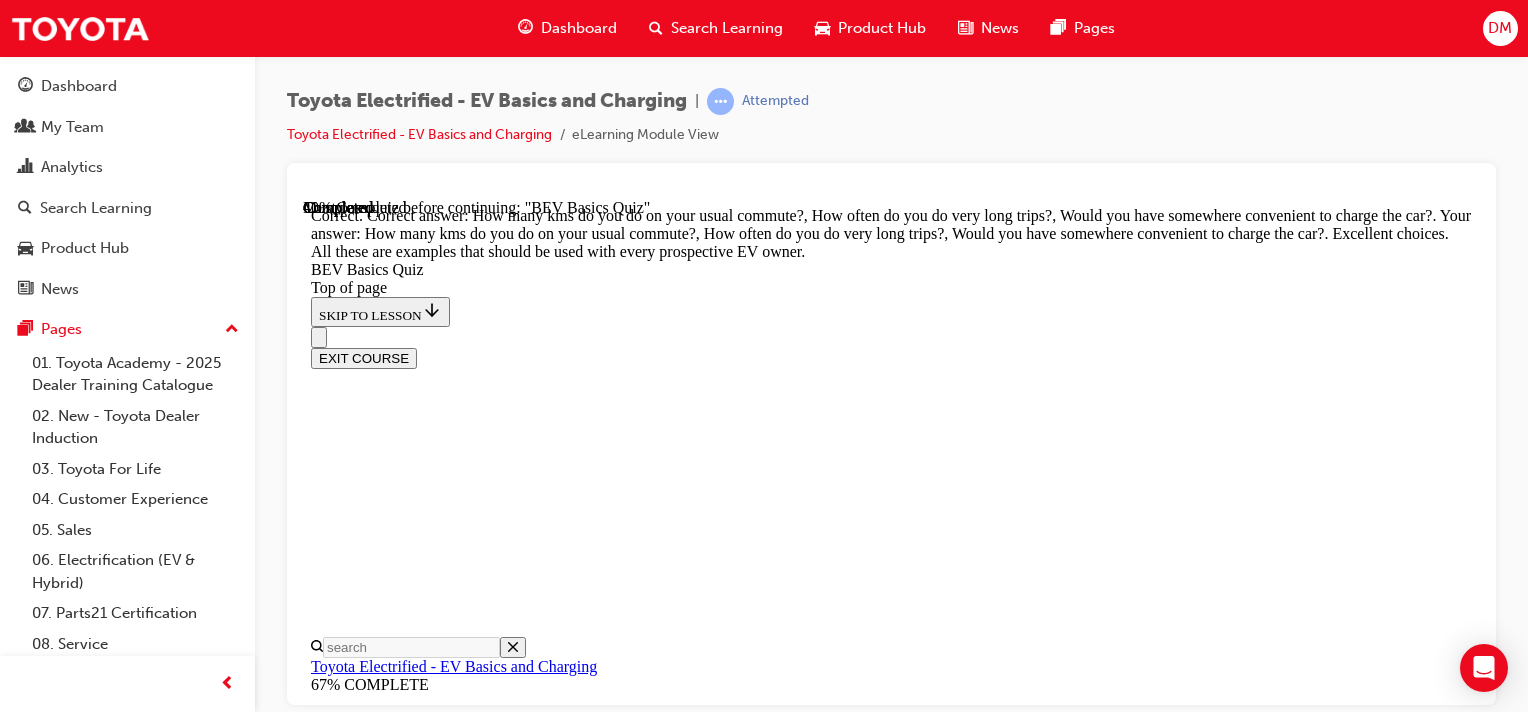 click on "NEXT" at bounding box center [337, 19535] 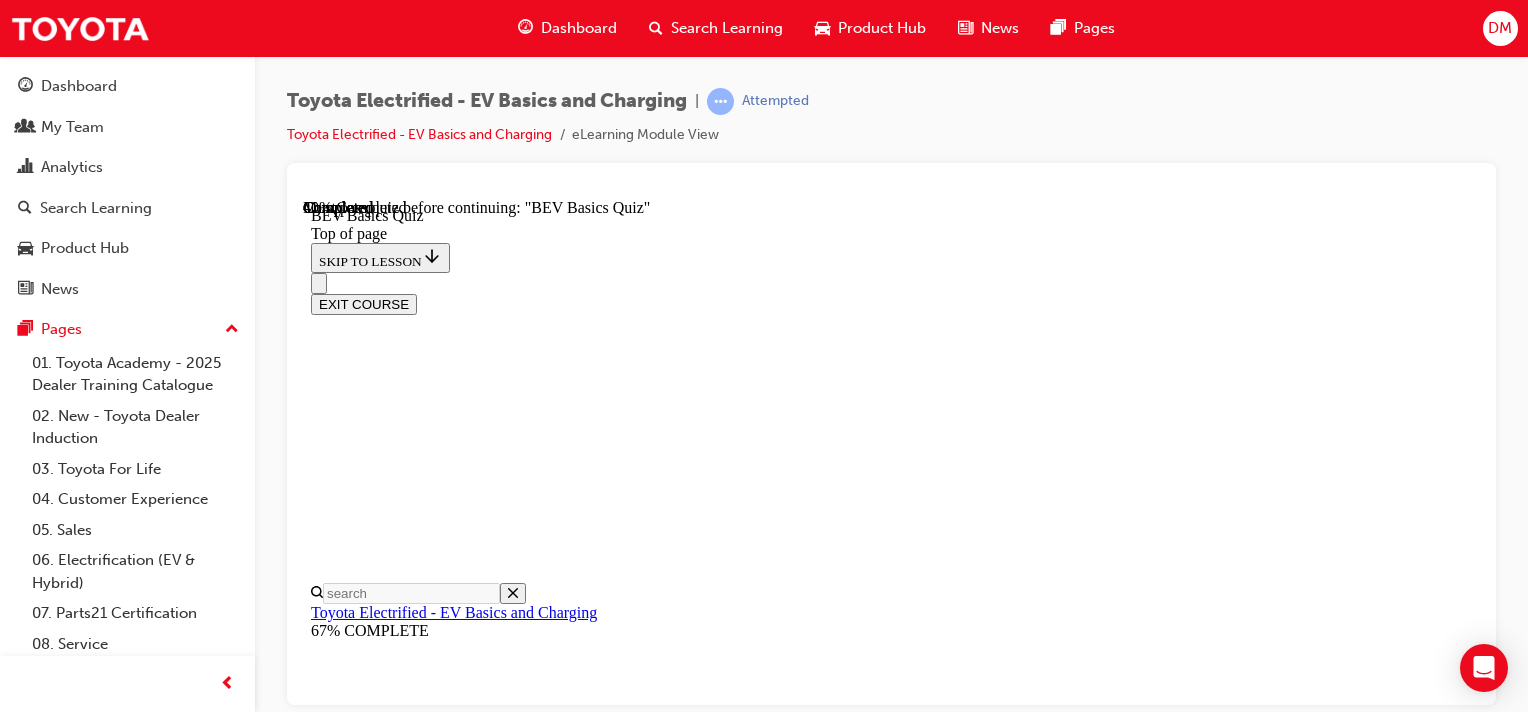 scroll, scrollTop: 260, scrollLeft: 0, axis: vertical 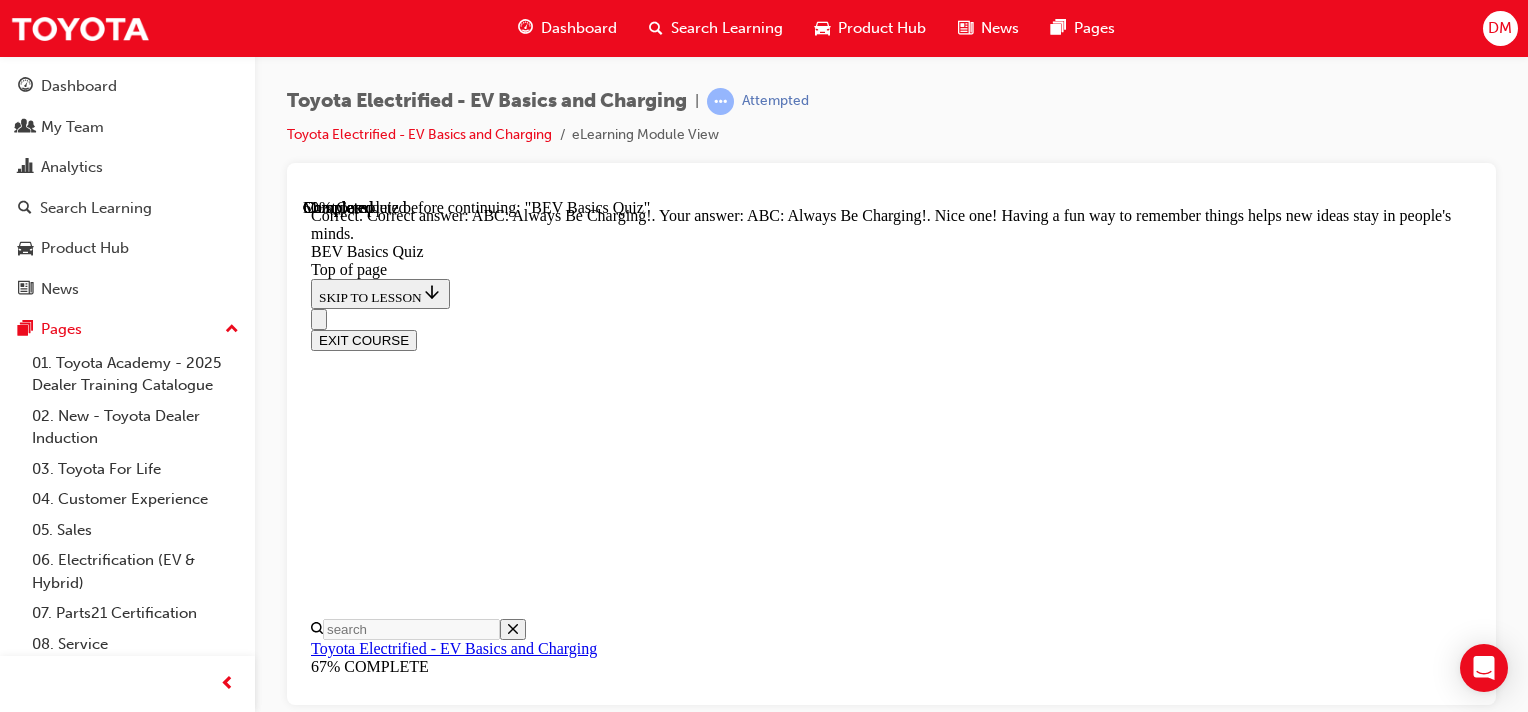 click on "NEXT" at bounding box center [337, 19499] 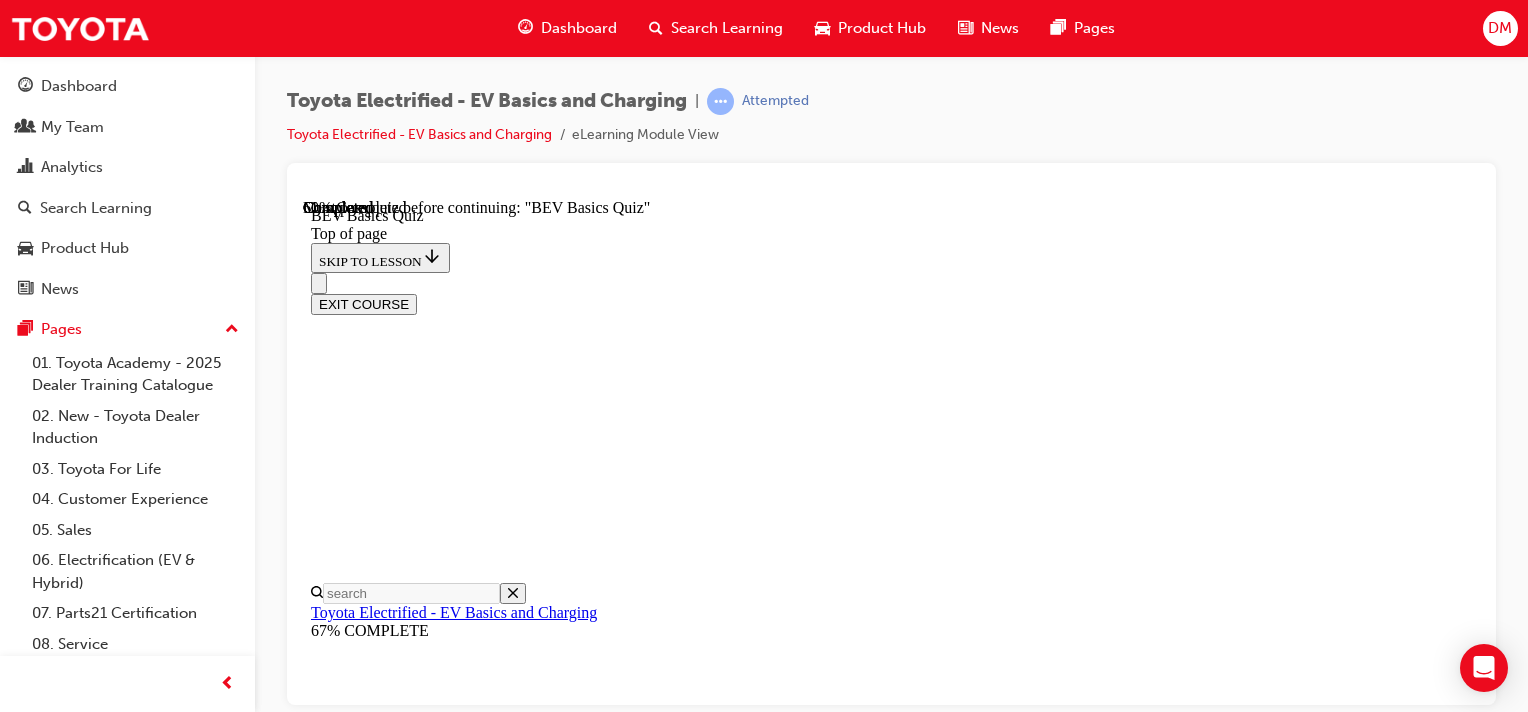 scroll, scrollTop: 360, scrollLeft: 0, axis: vertical 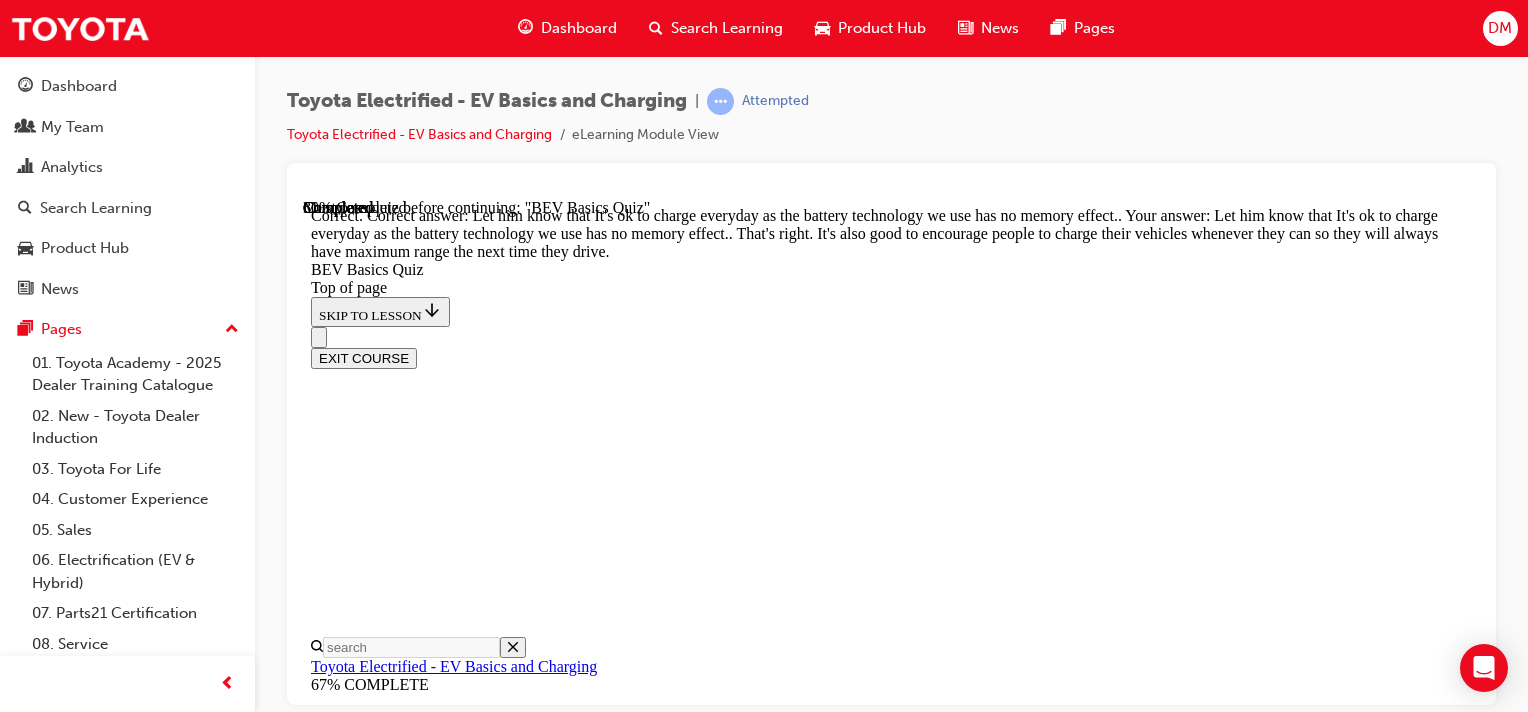 click on "NEXT" at bounding box center [337, 20167] 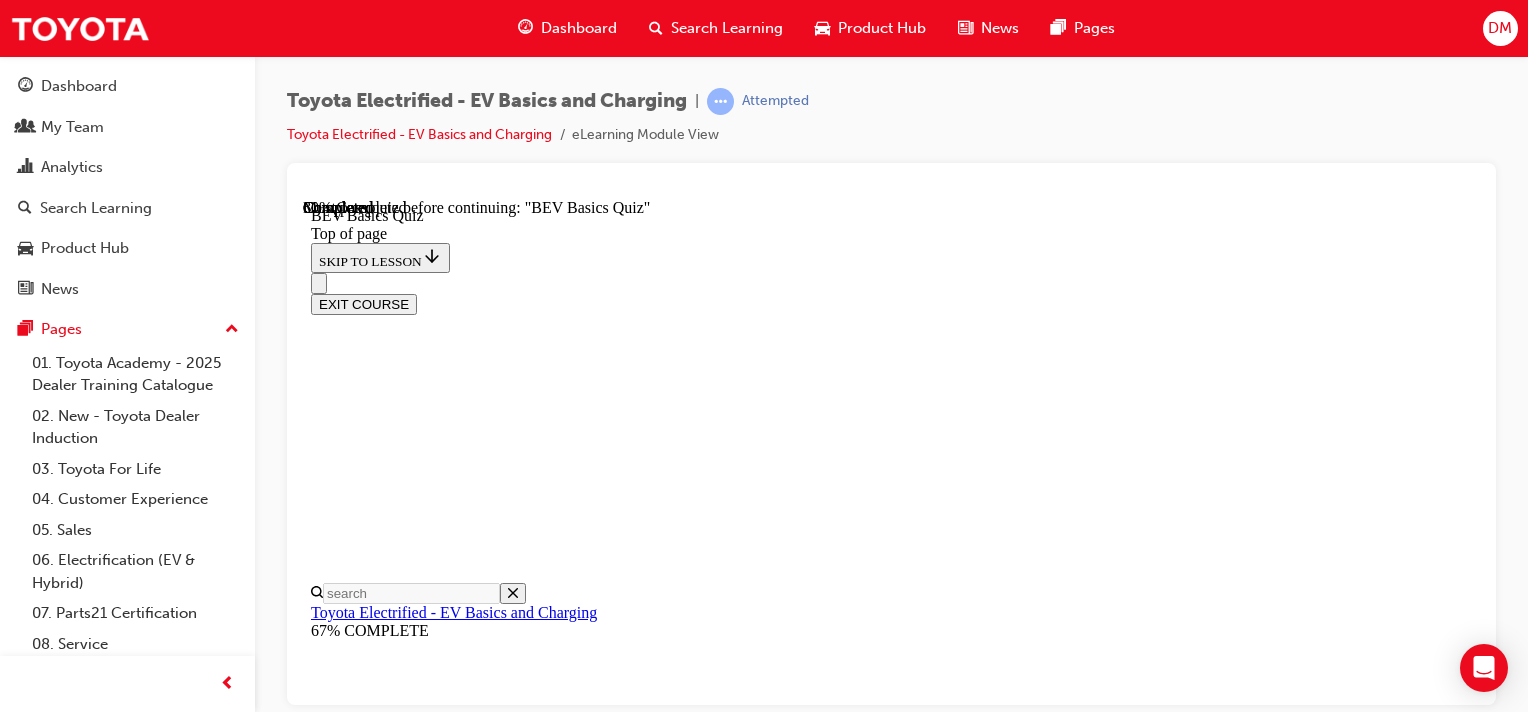 scroll, scrollTop: 160, scrollLeft: 0, axis: vertical 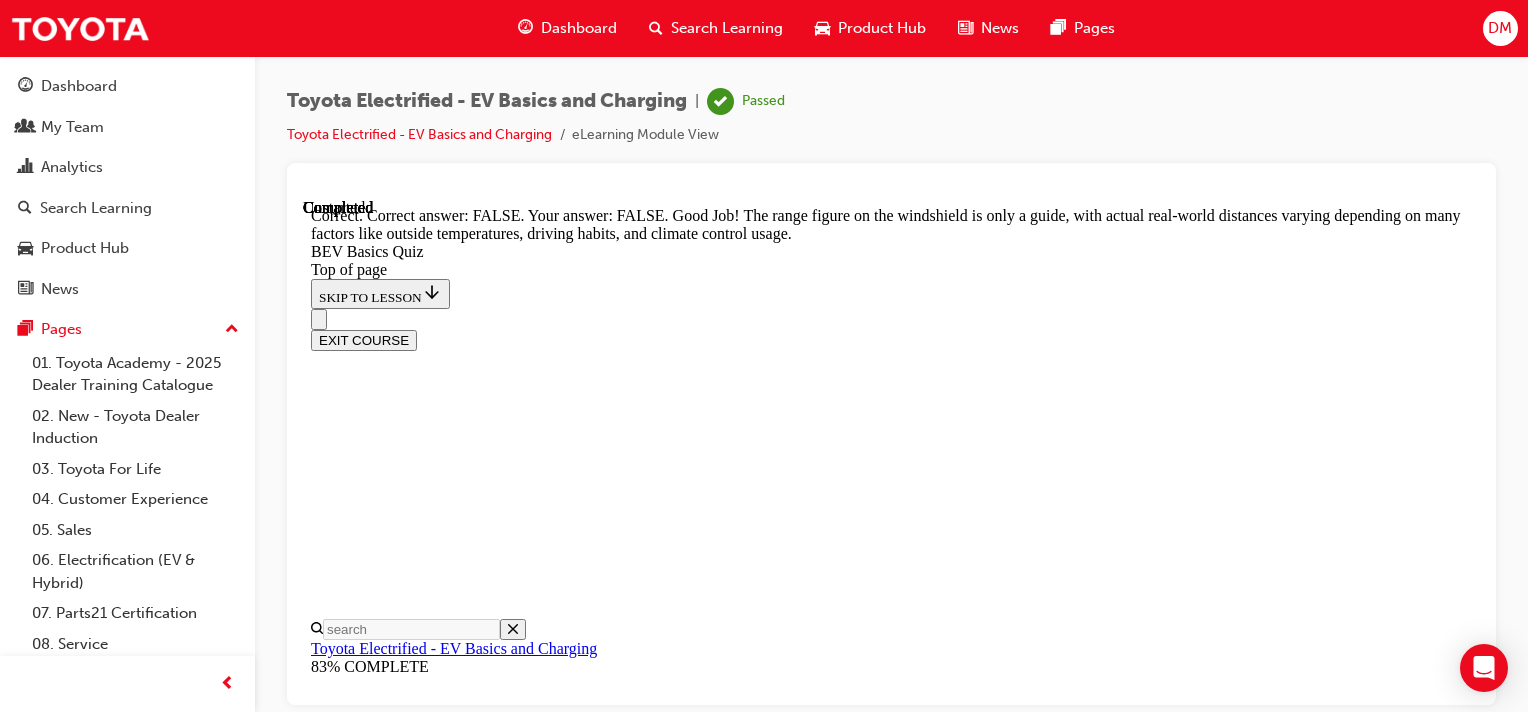 click on "NEXT" at bounding box center [337, 18031] 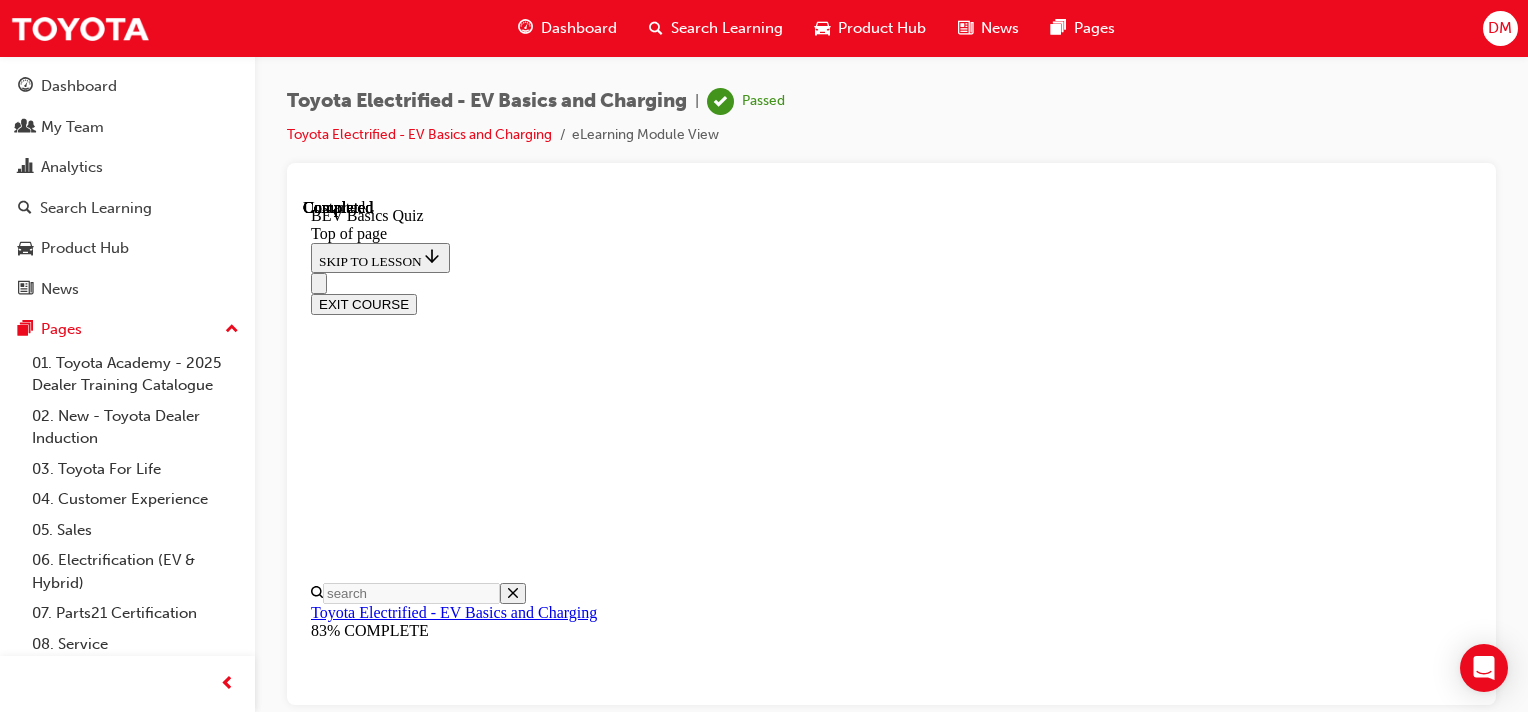 scroll, scrollTop: 575, scrollLeft: 0, axis: vertical 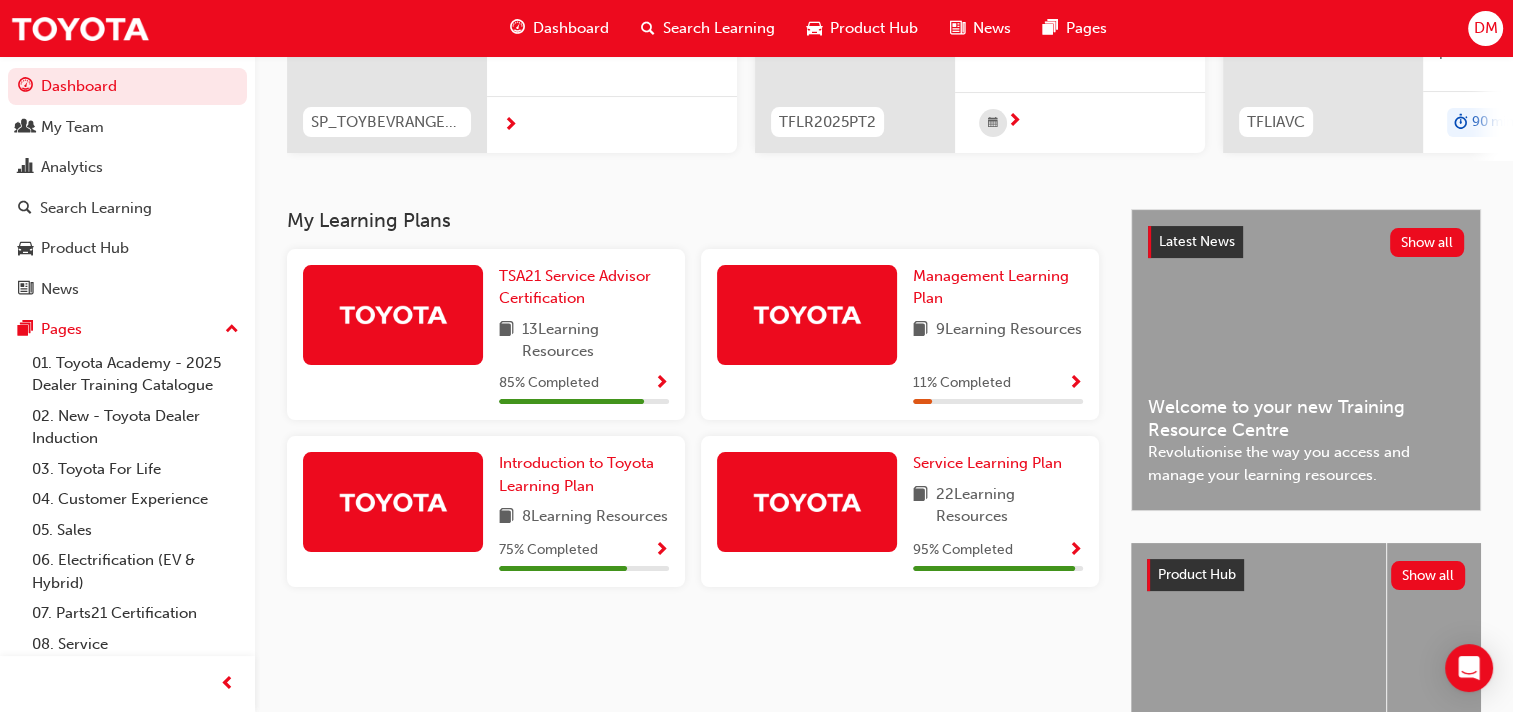 click at bounding box center (661, 551) 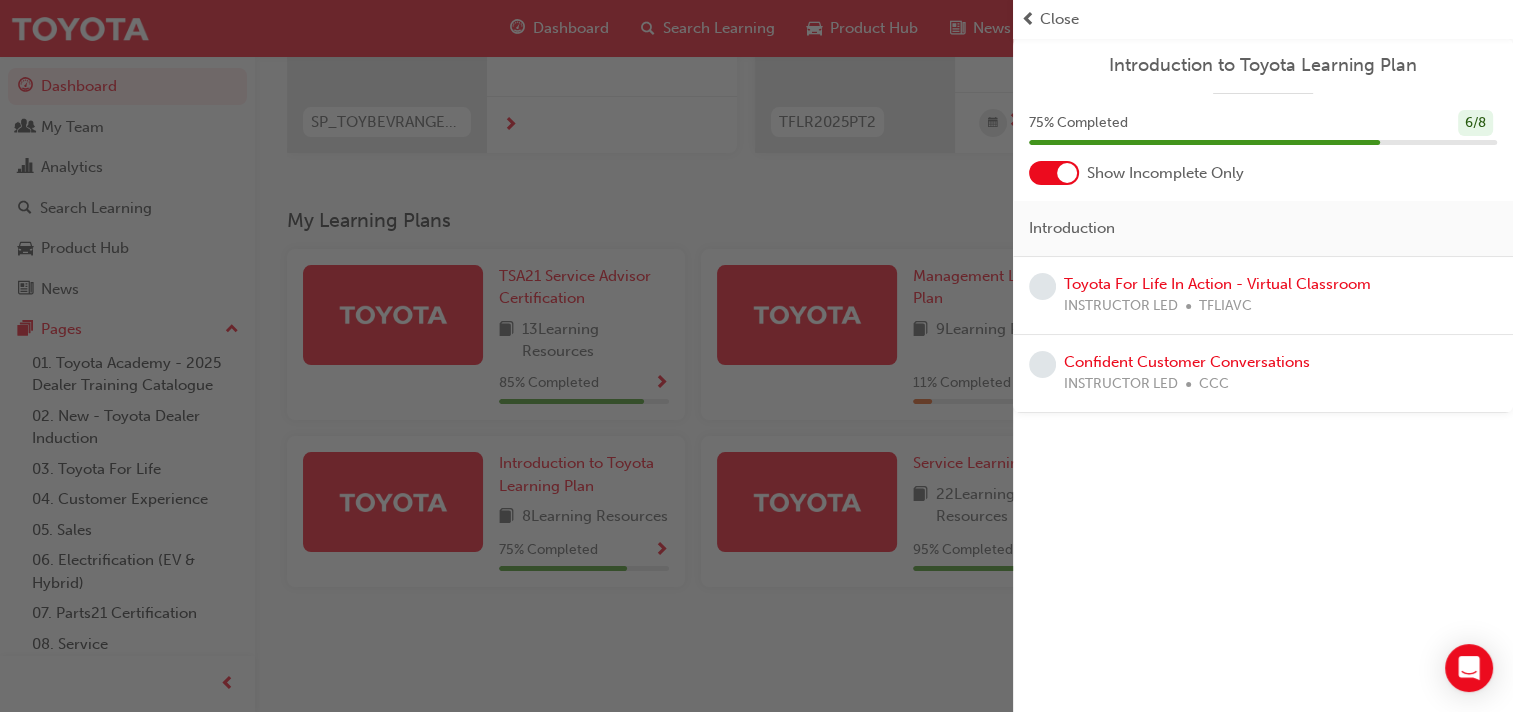 drag, startPoint x: 829, startPoint y: 662, endPoint x: 902, endPoint y: 612, distance: 88.481636 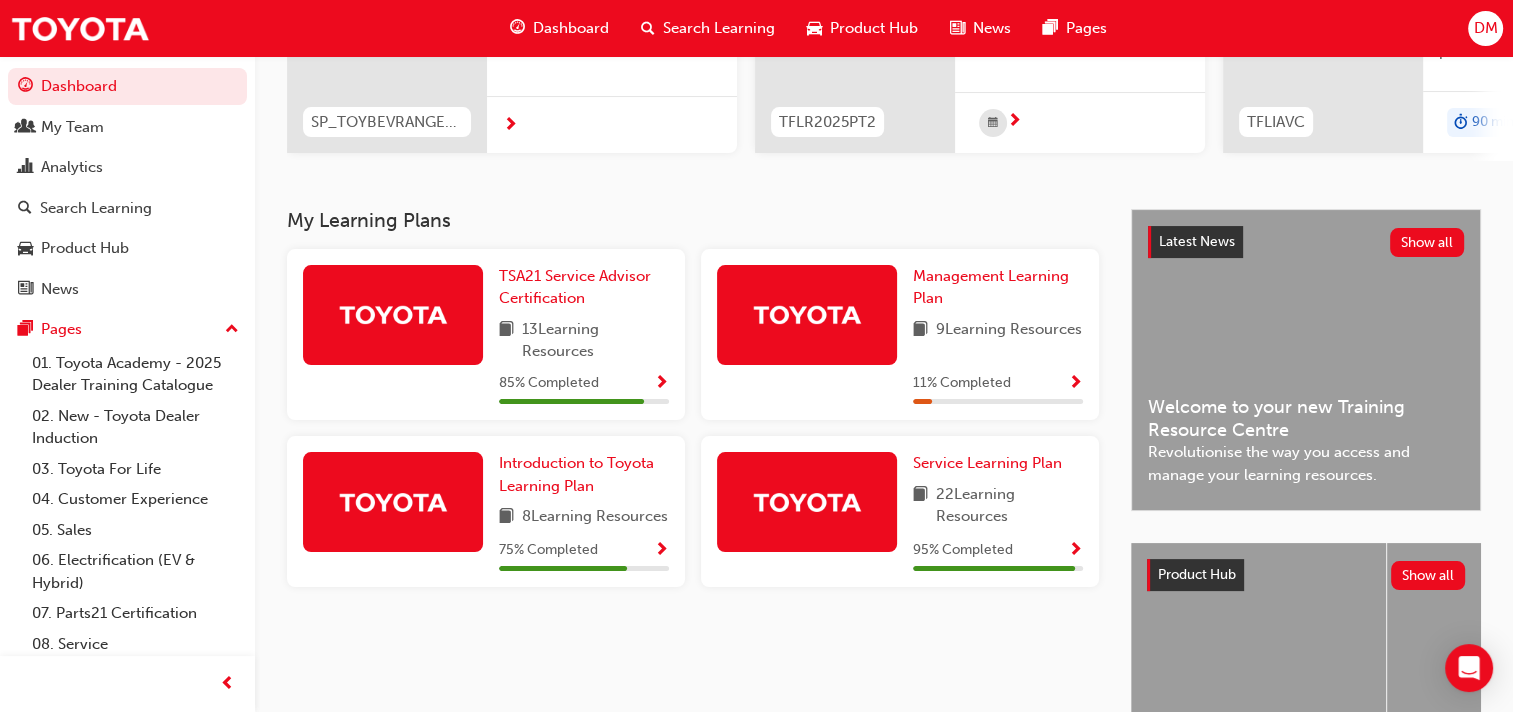 click at bounding box center [1075, 551] 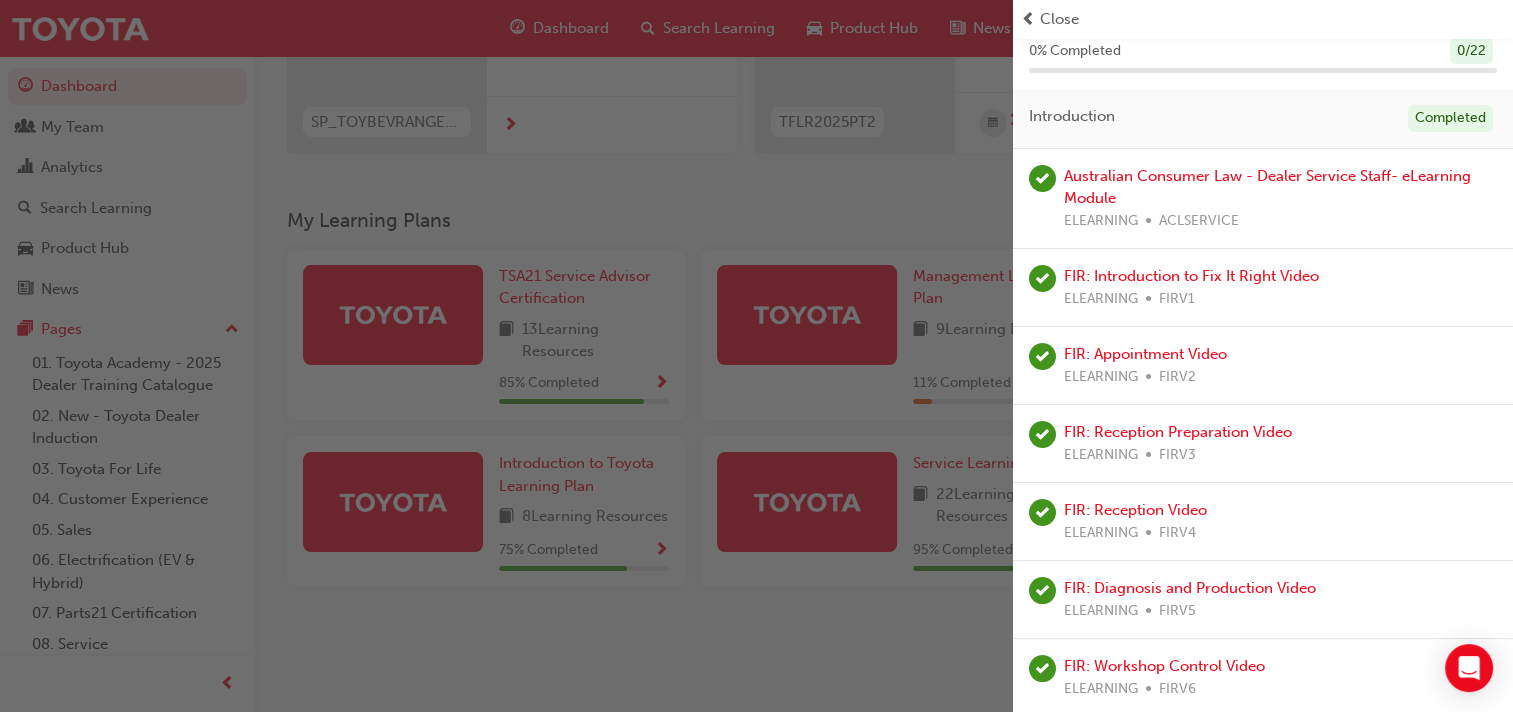 scroll, scrollTop: 0, scrollLeft: 0, axis: both 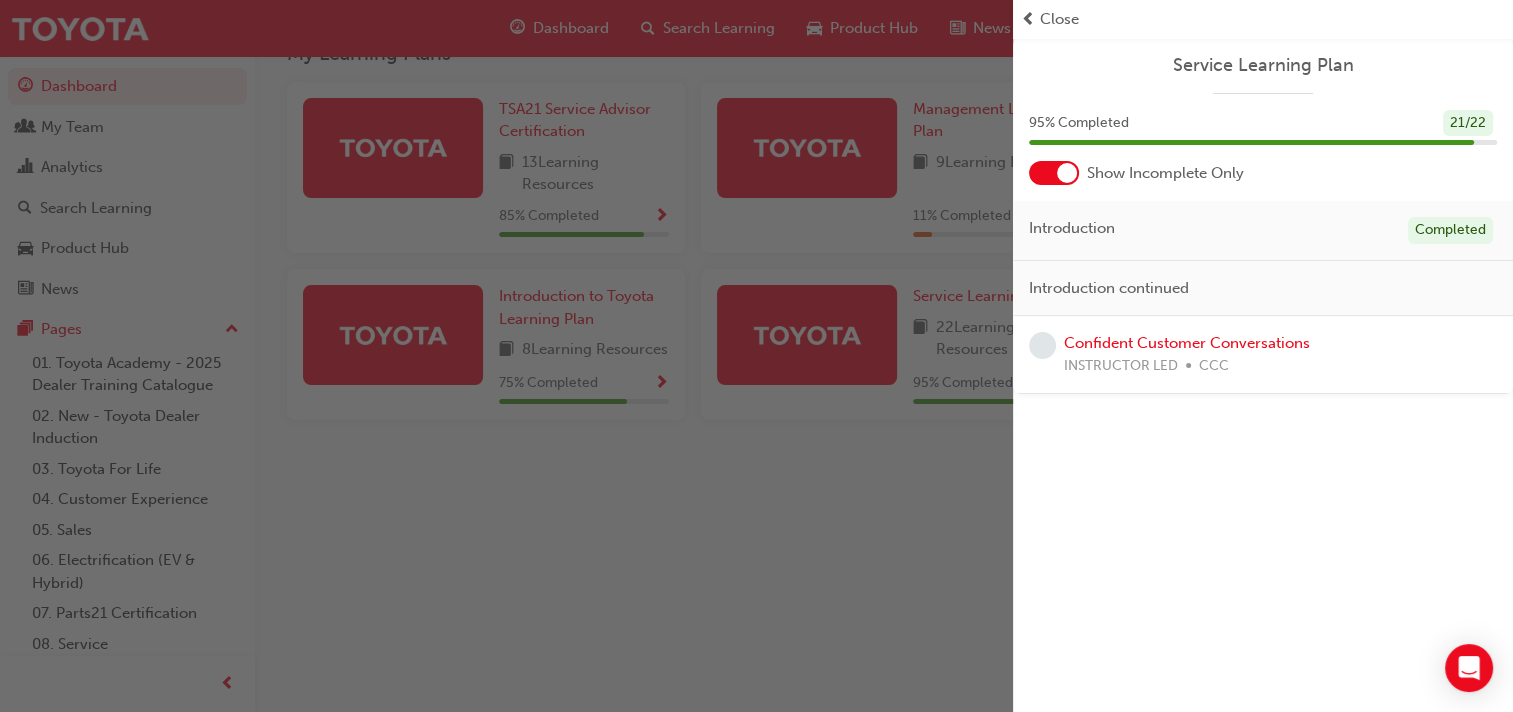 click at bounding box center (506, 356) 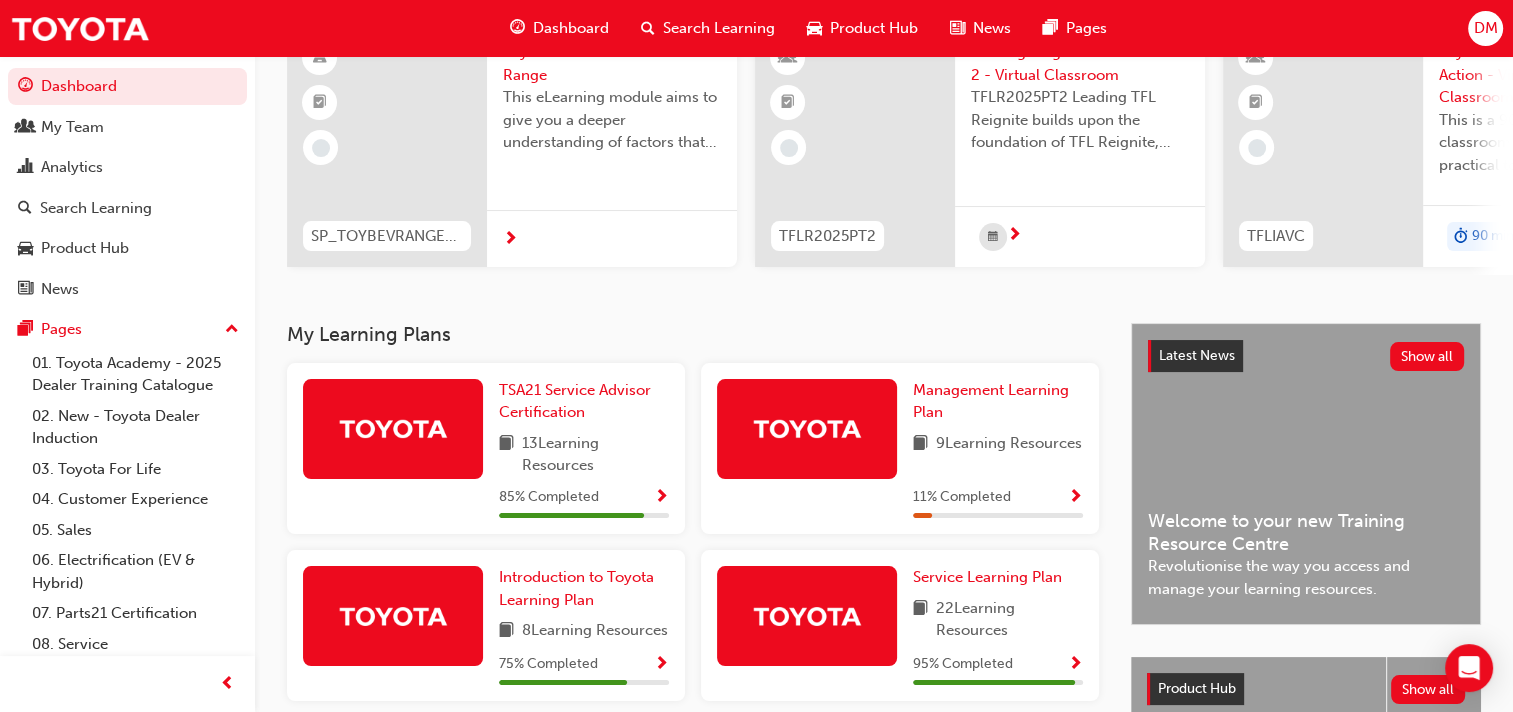 scroll, scrollTop: 181, scrollLeft: 0, axis: vertical 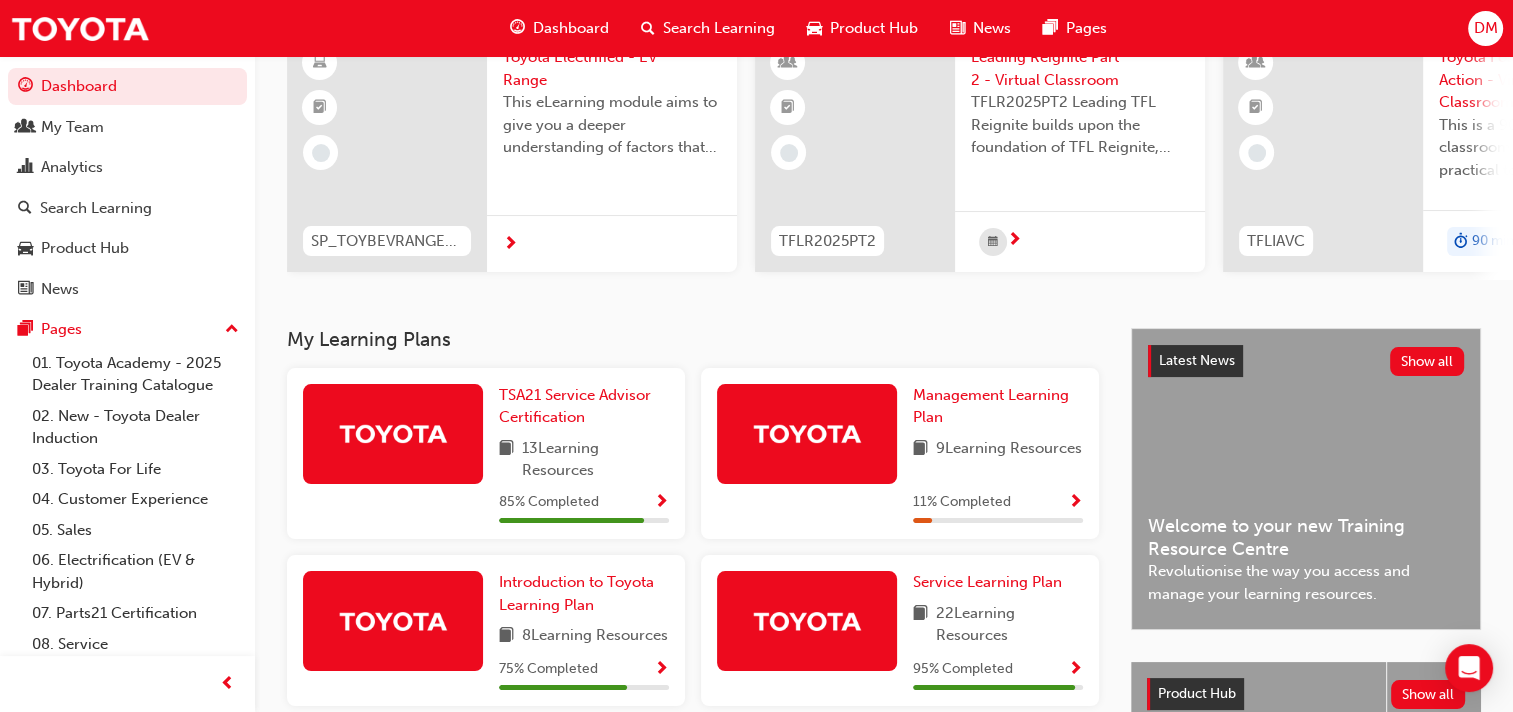 click at bounding box center [661, 503] 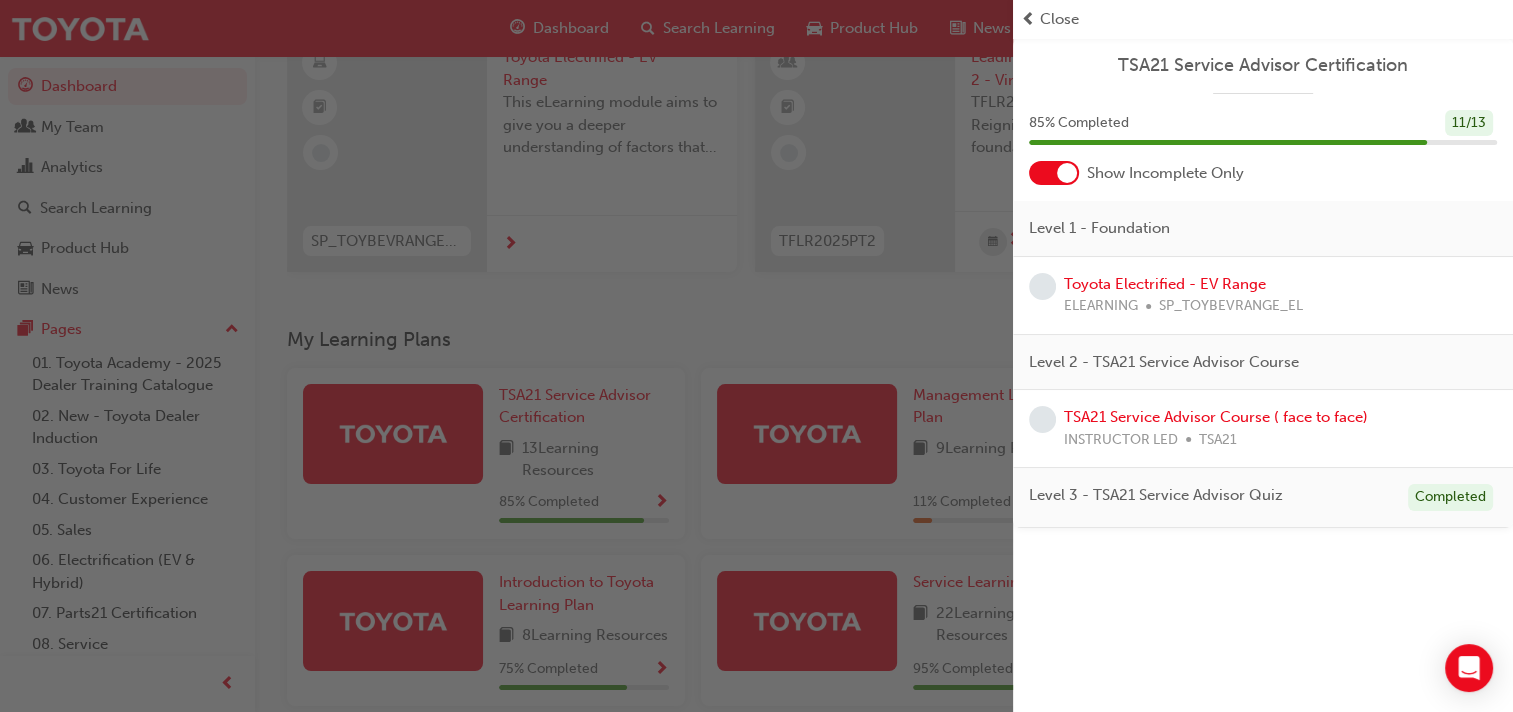 click on "SP_TOYBEVRANGE_EL" at bounding box center (1231, 306) 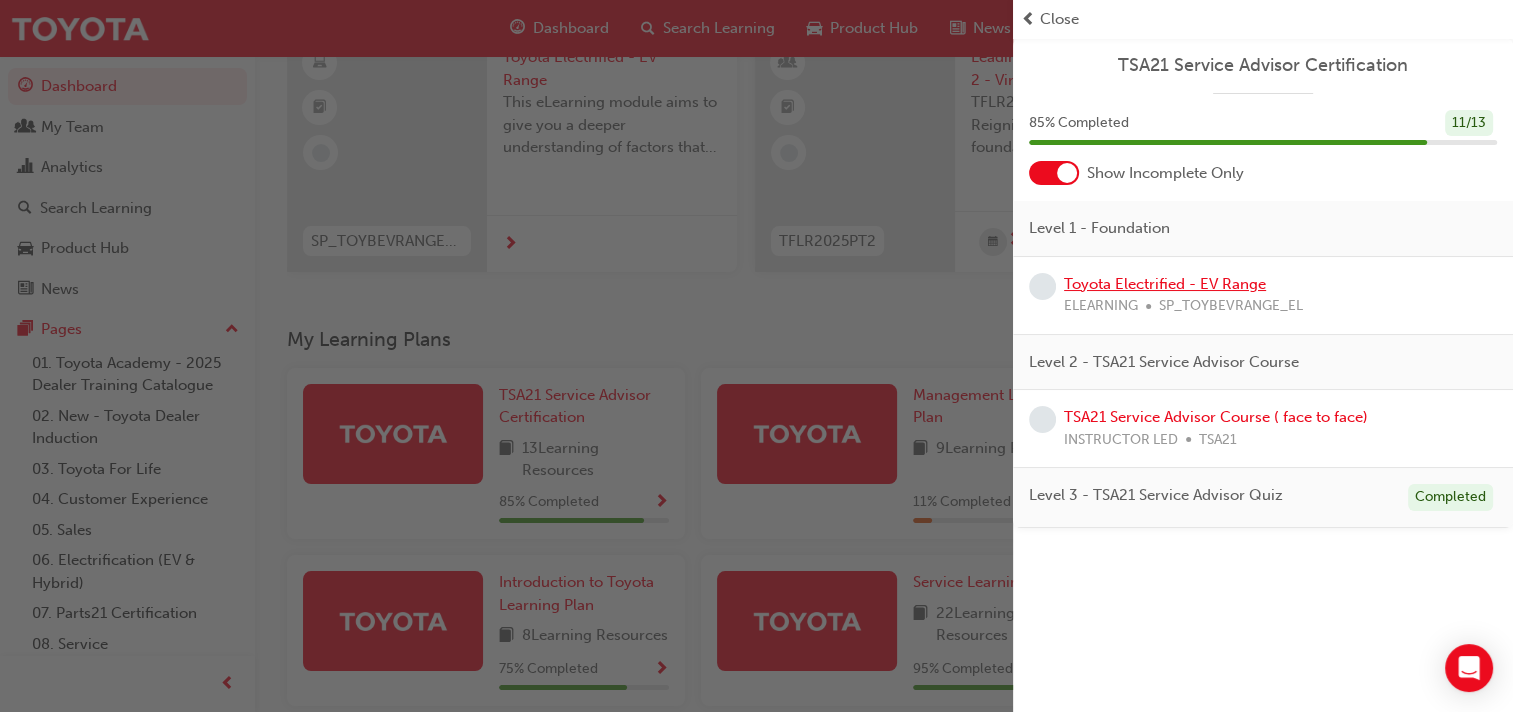 click on "Toyota Electrified - EV Range" at bounding box center [1165, 284] 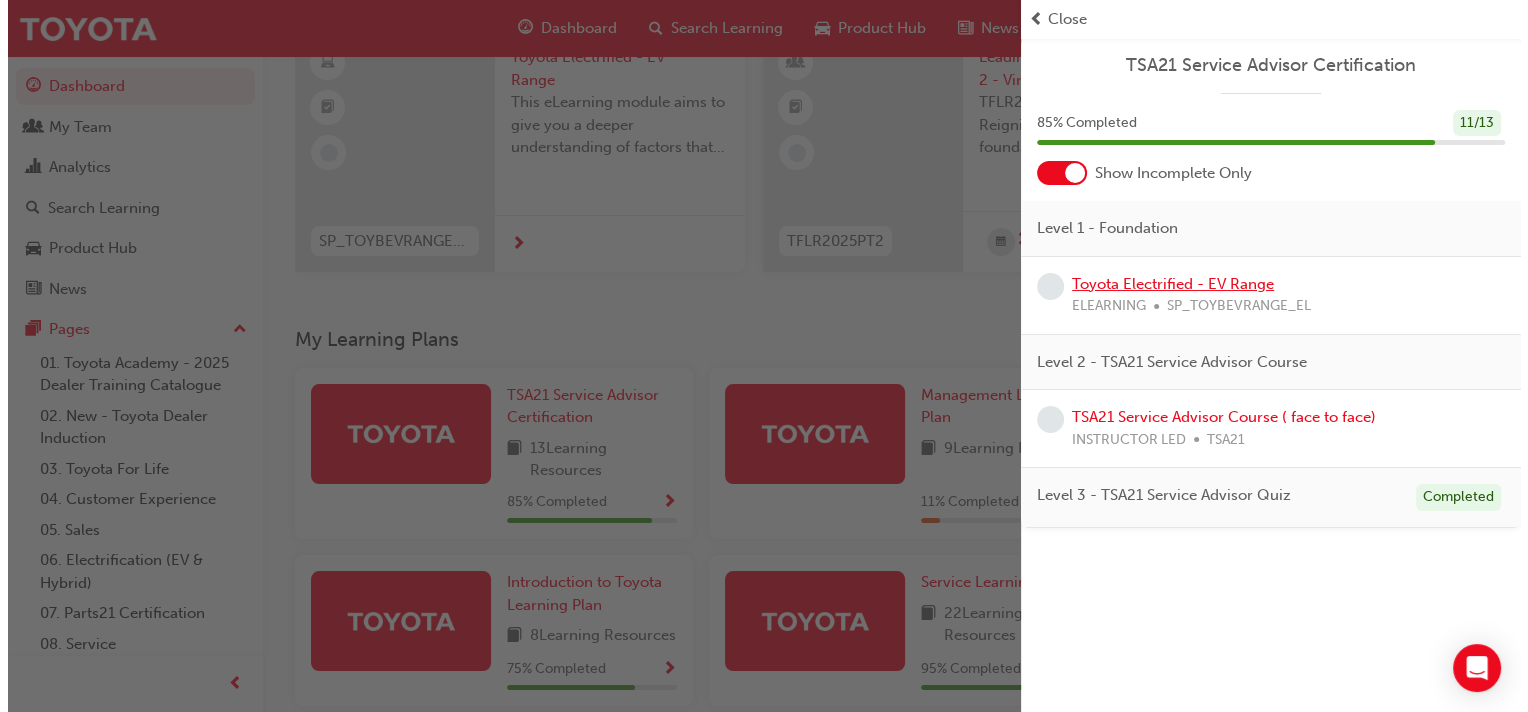 scroll, scrollTop: 0, scrollLeft: 0, axis: both 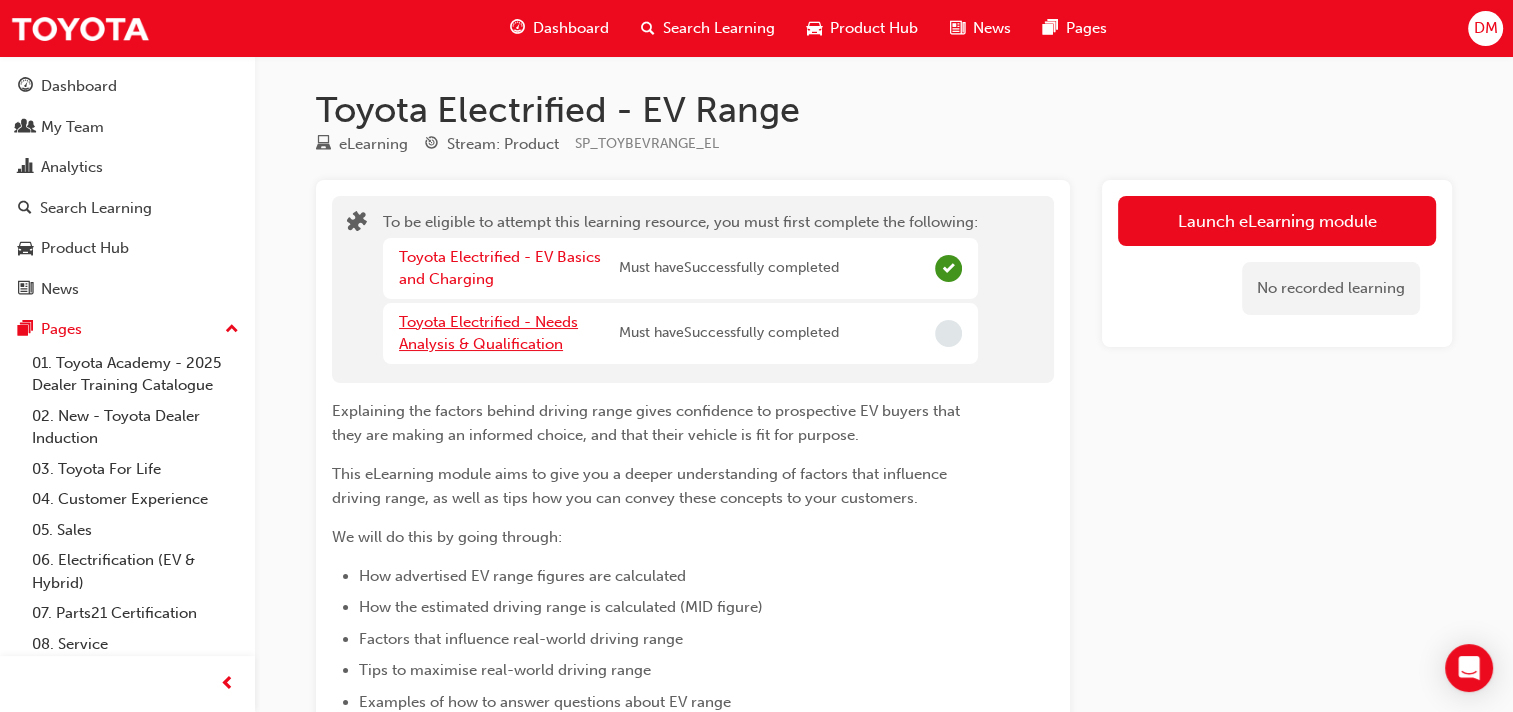 click on "Toyota Electrified - Needs Analysis & Qualification" at bounding box center (488, 333) 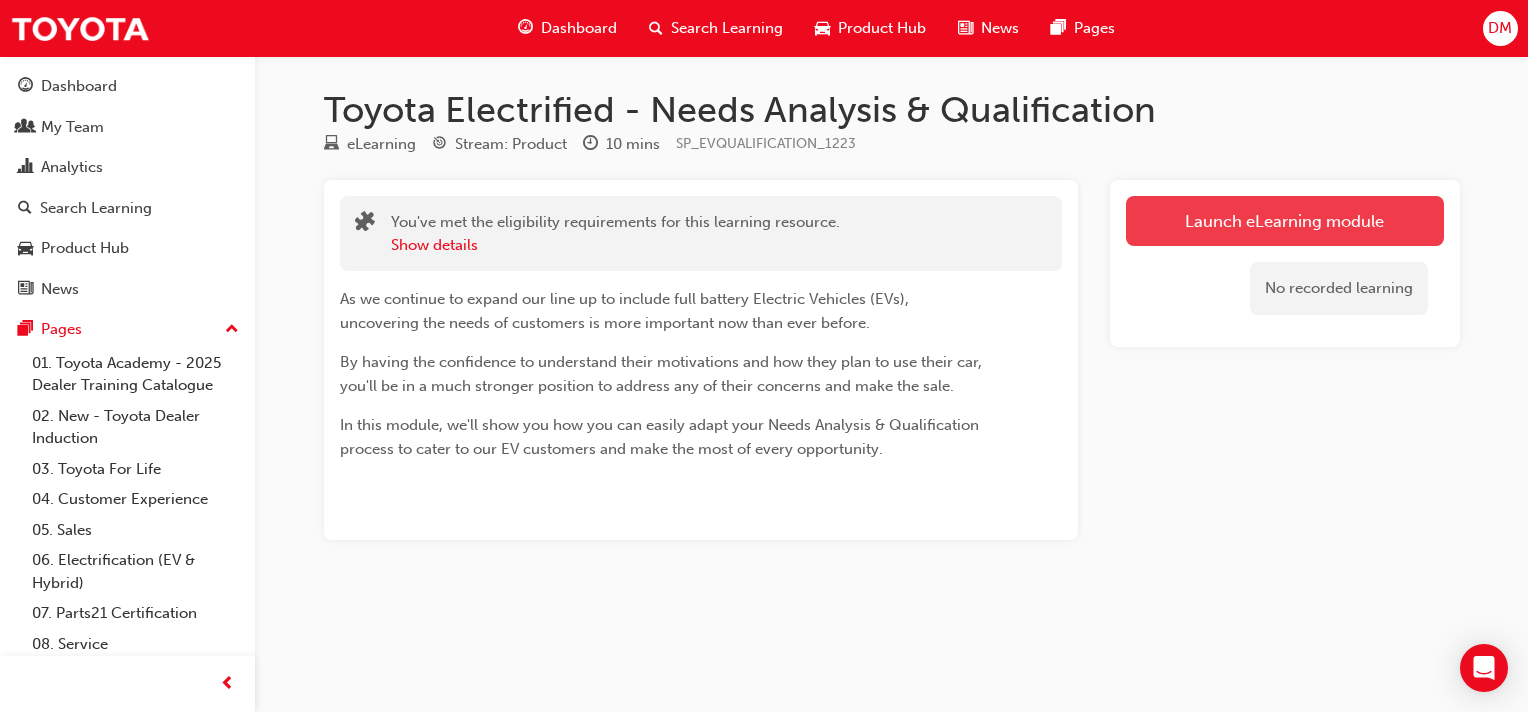 click on "Launch eLearning module" at bounding box center [1285, 221] 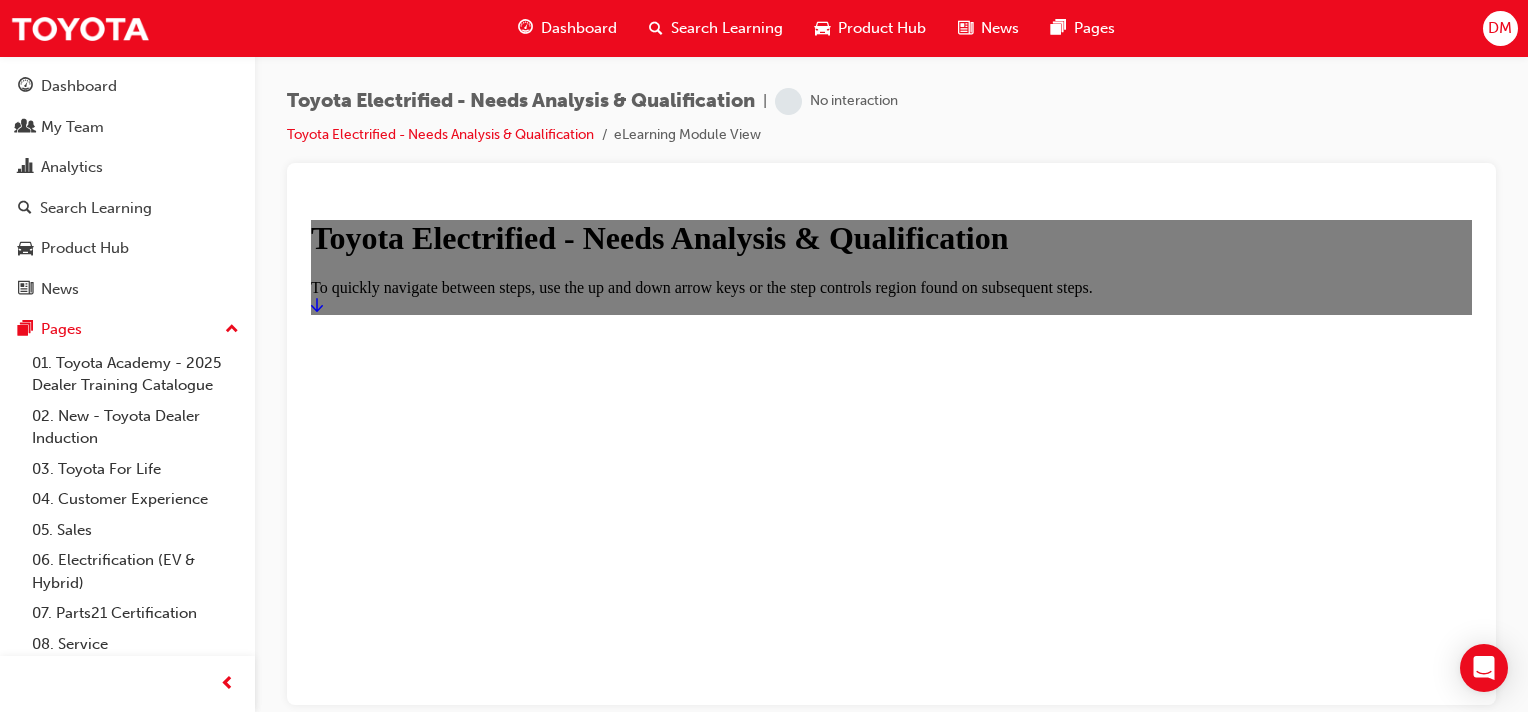 scroll, scrollTop: 0, scrollLeft: 0, axis: both 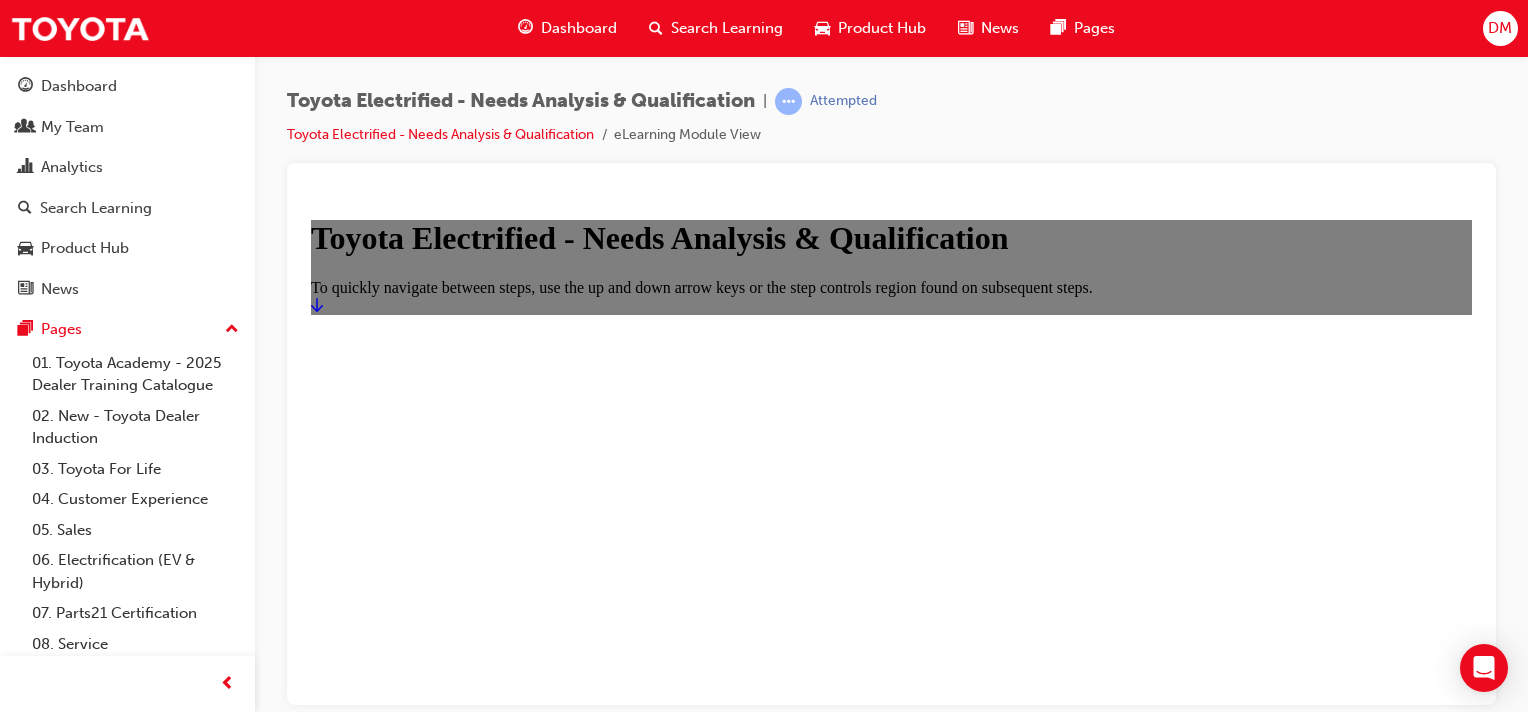 click 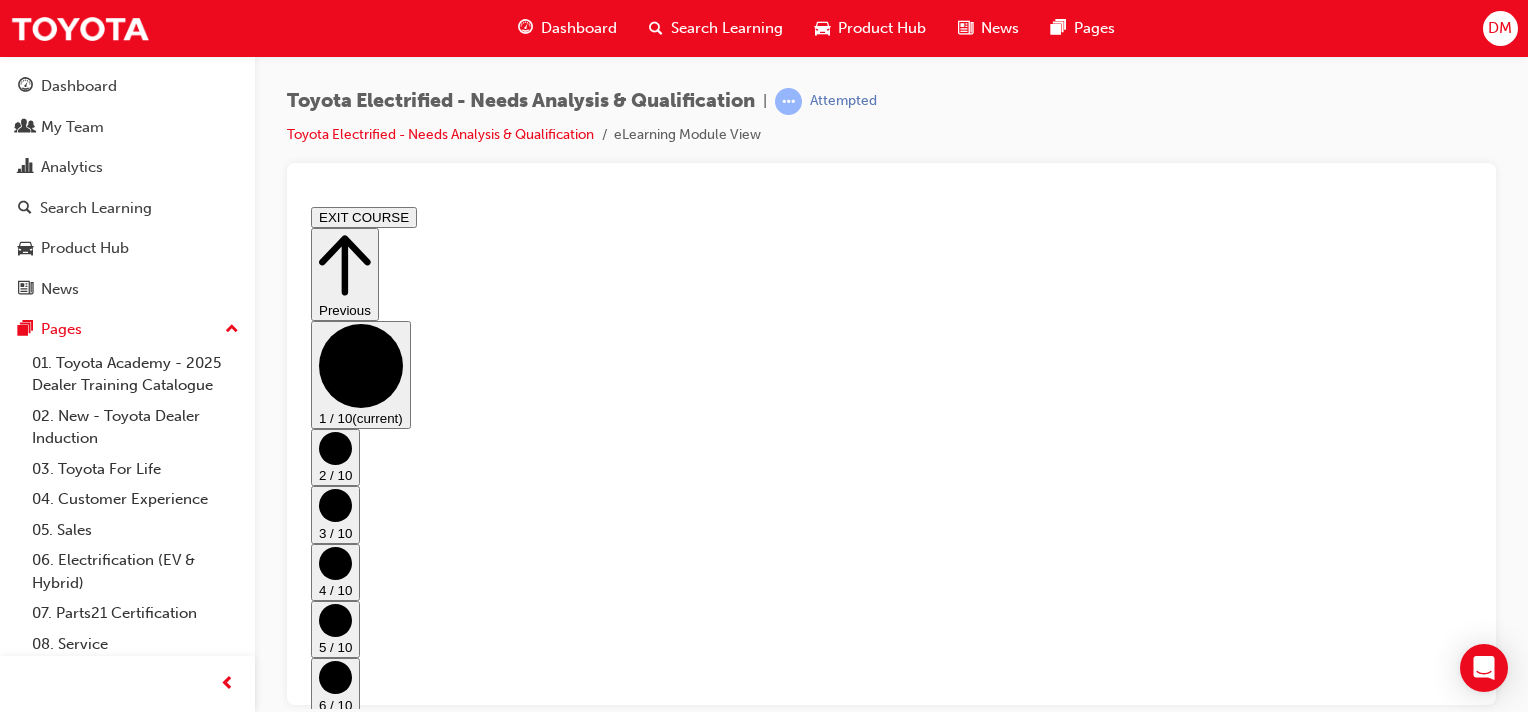scroll, scrollTop: 96, scrollLeft: 0, axis: vertical 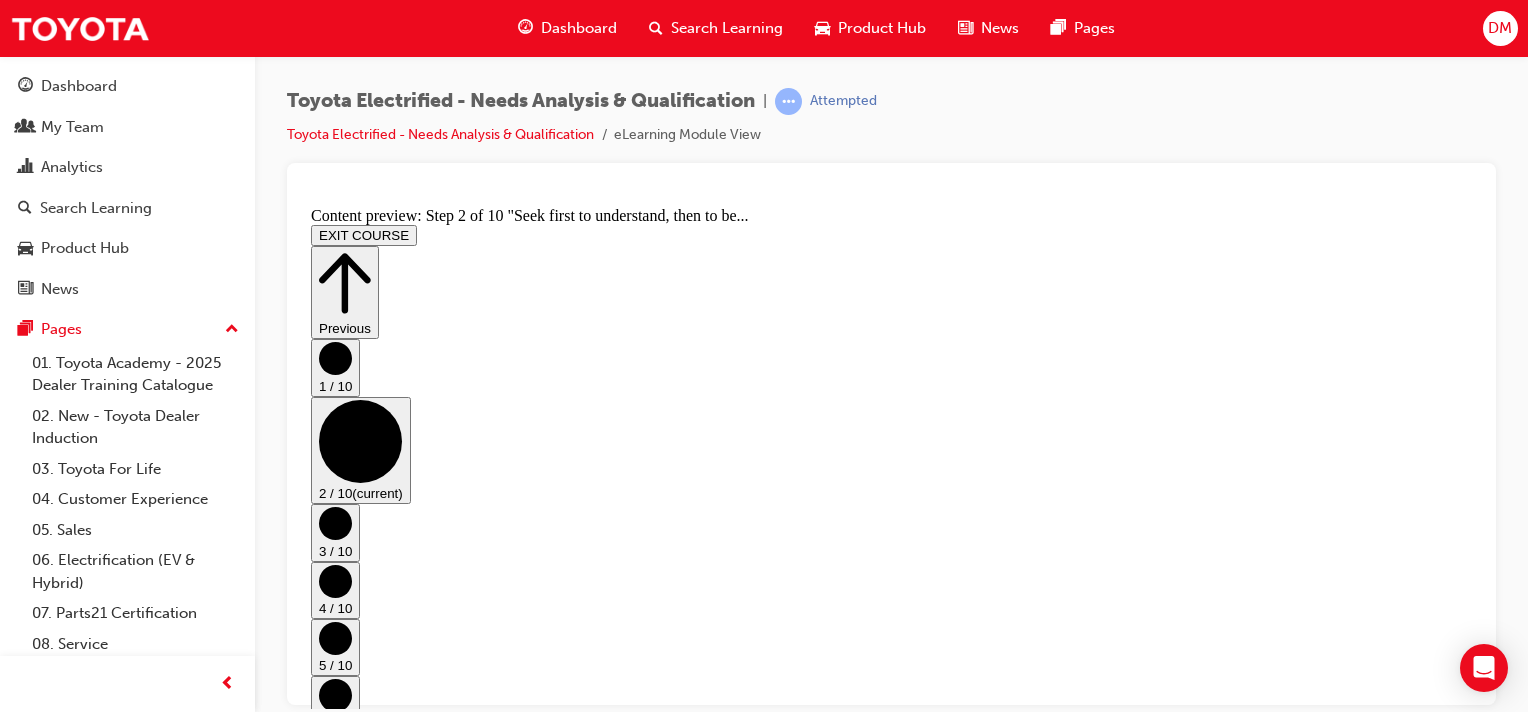 click 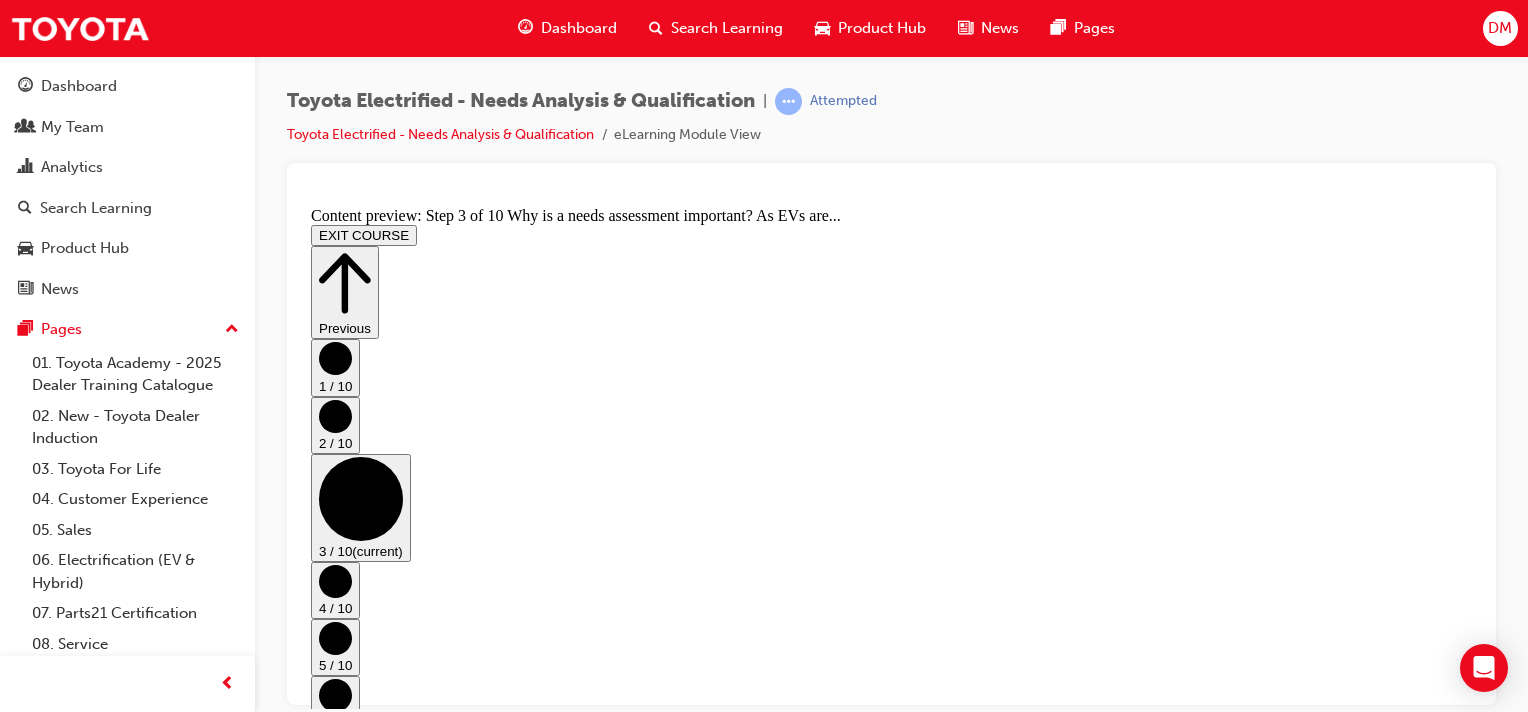 scroll, scrollTop: 200, scrollLeft: 0, axis: vertical 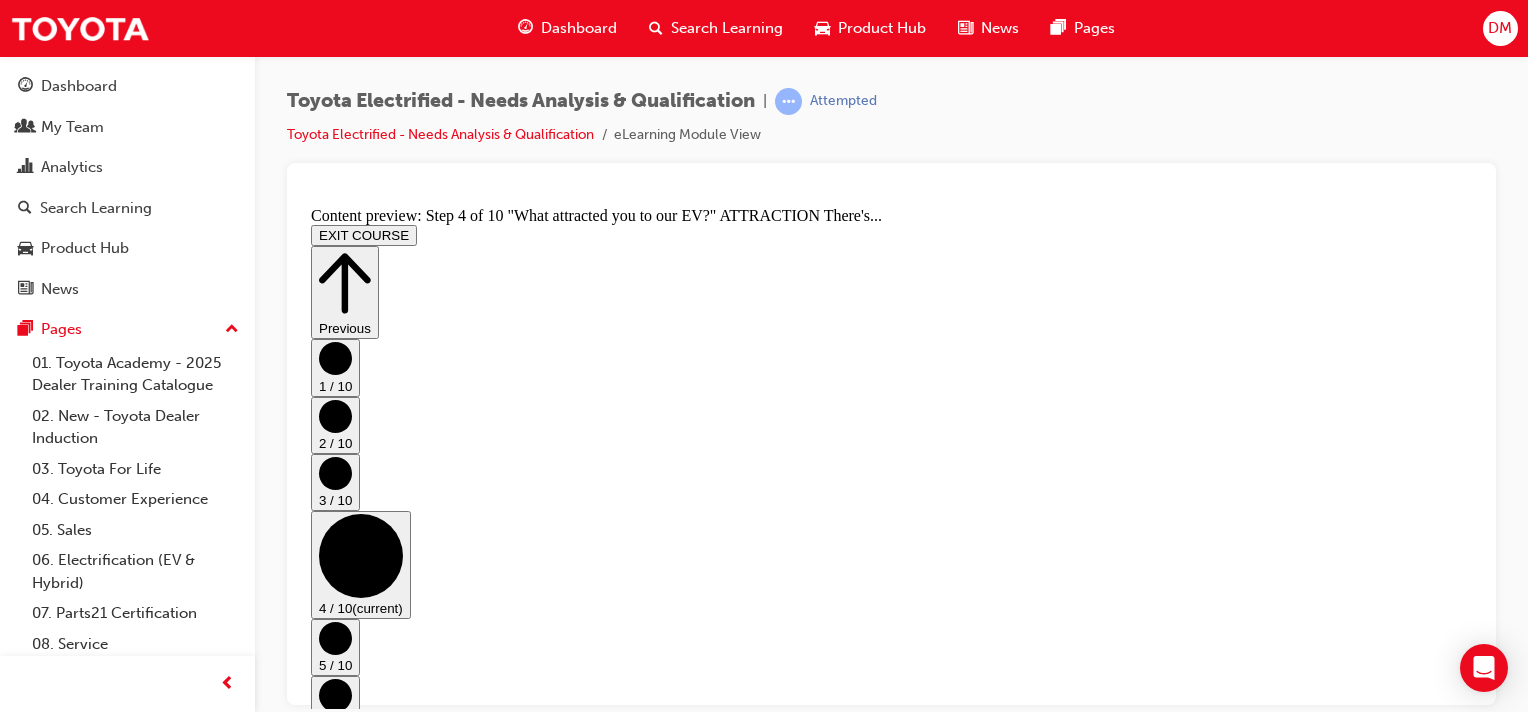 click 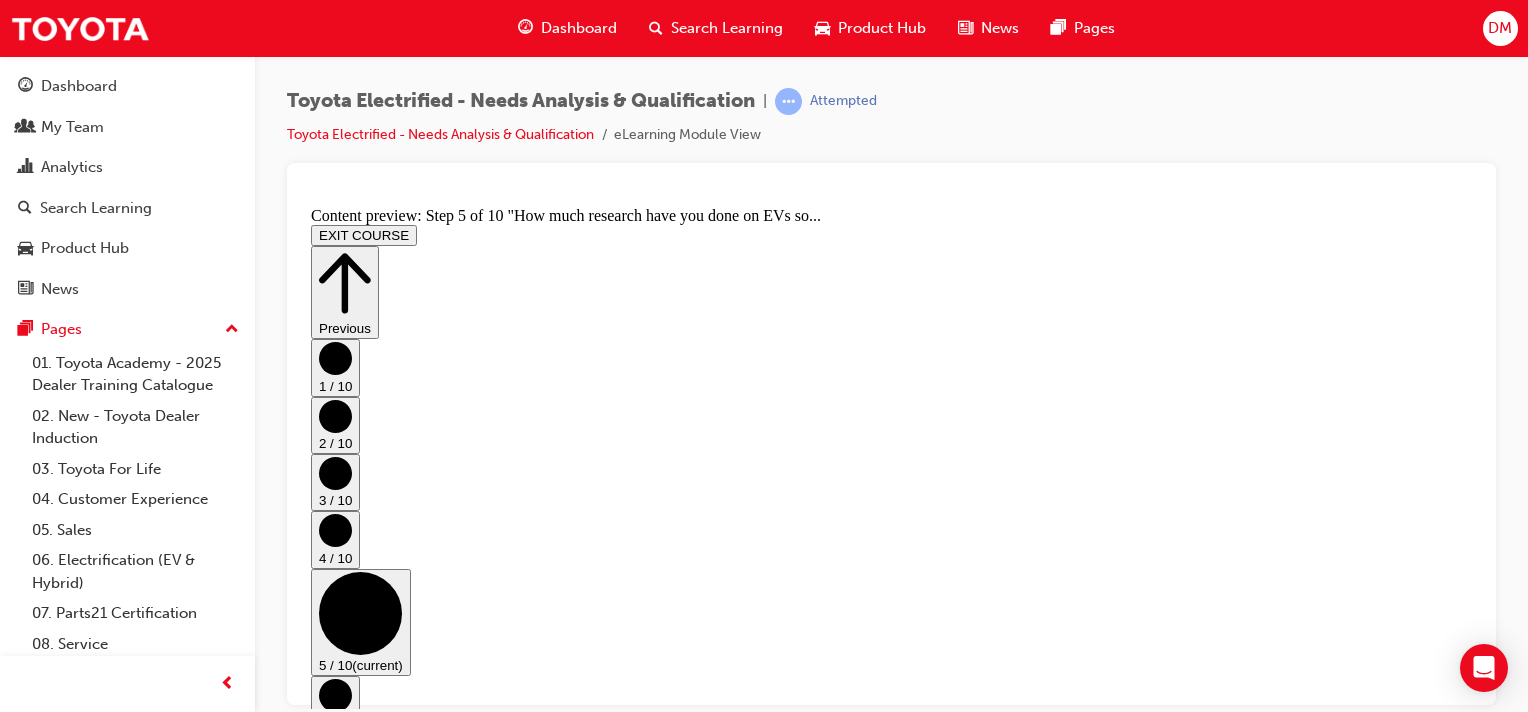 scroll, scrollTop: 994, scrollLeft: 0, axis: vertical 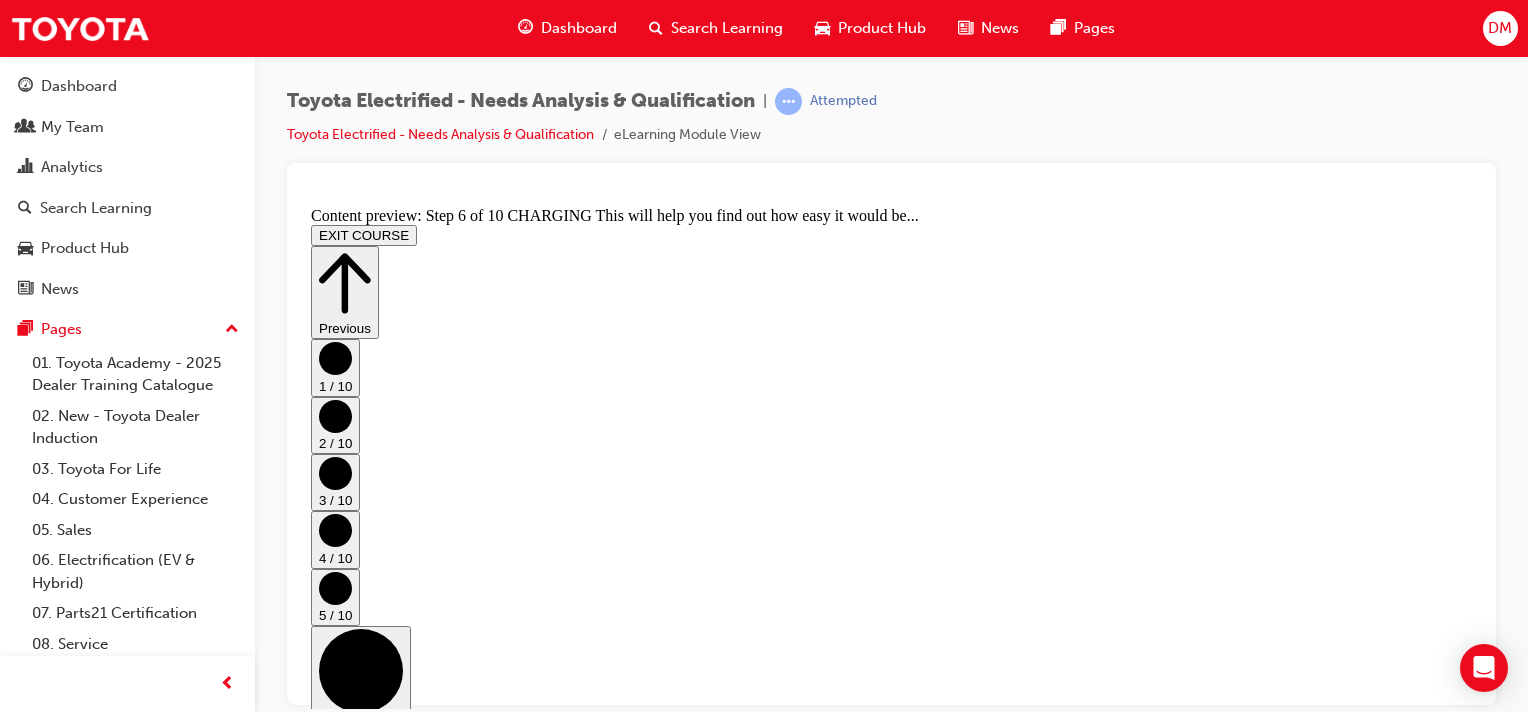 click on "Go to next step" at bounding box center (770, 1653) 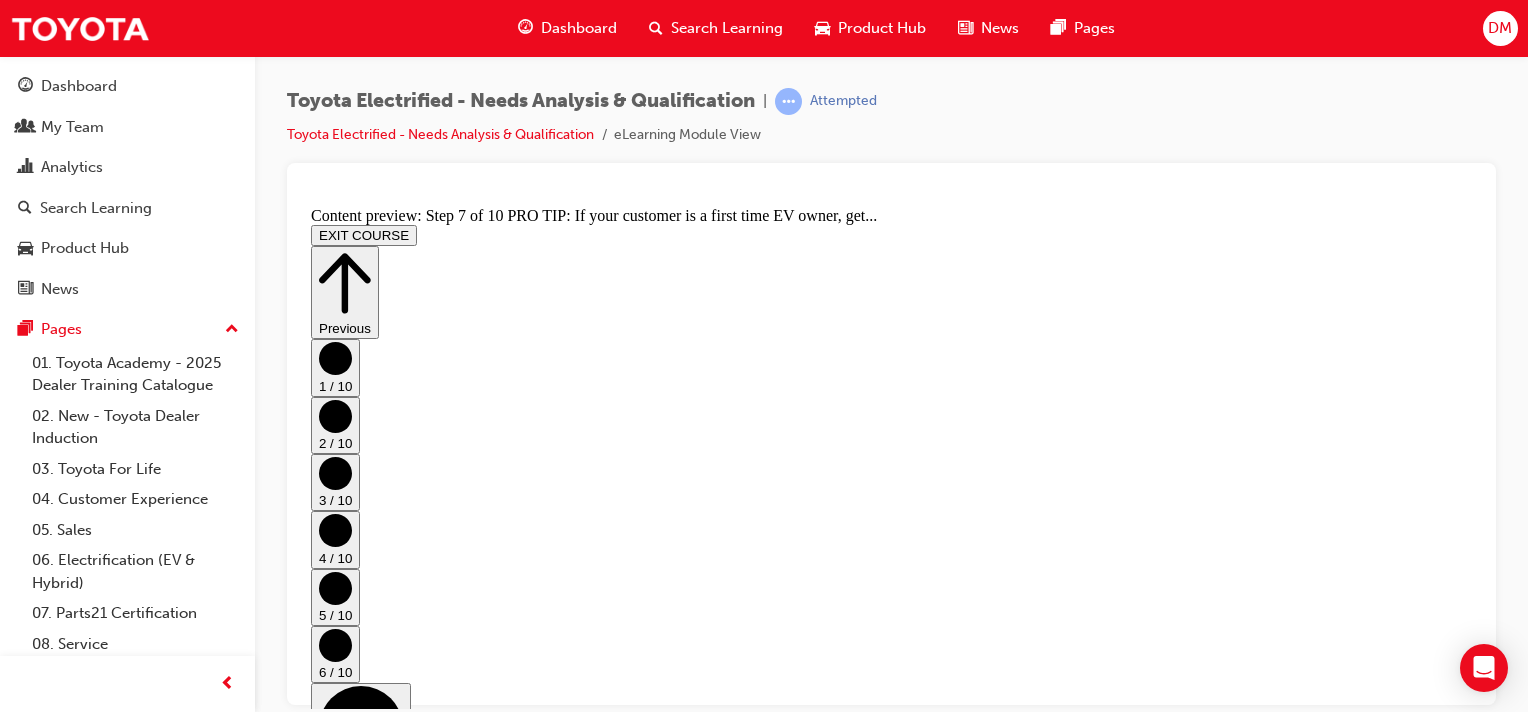 click 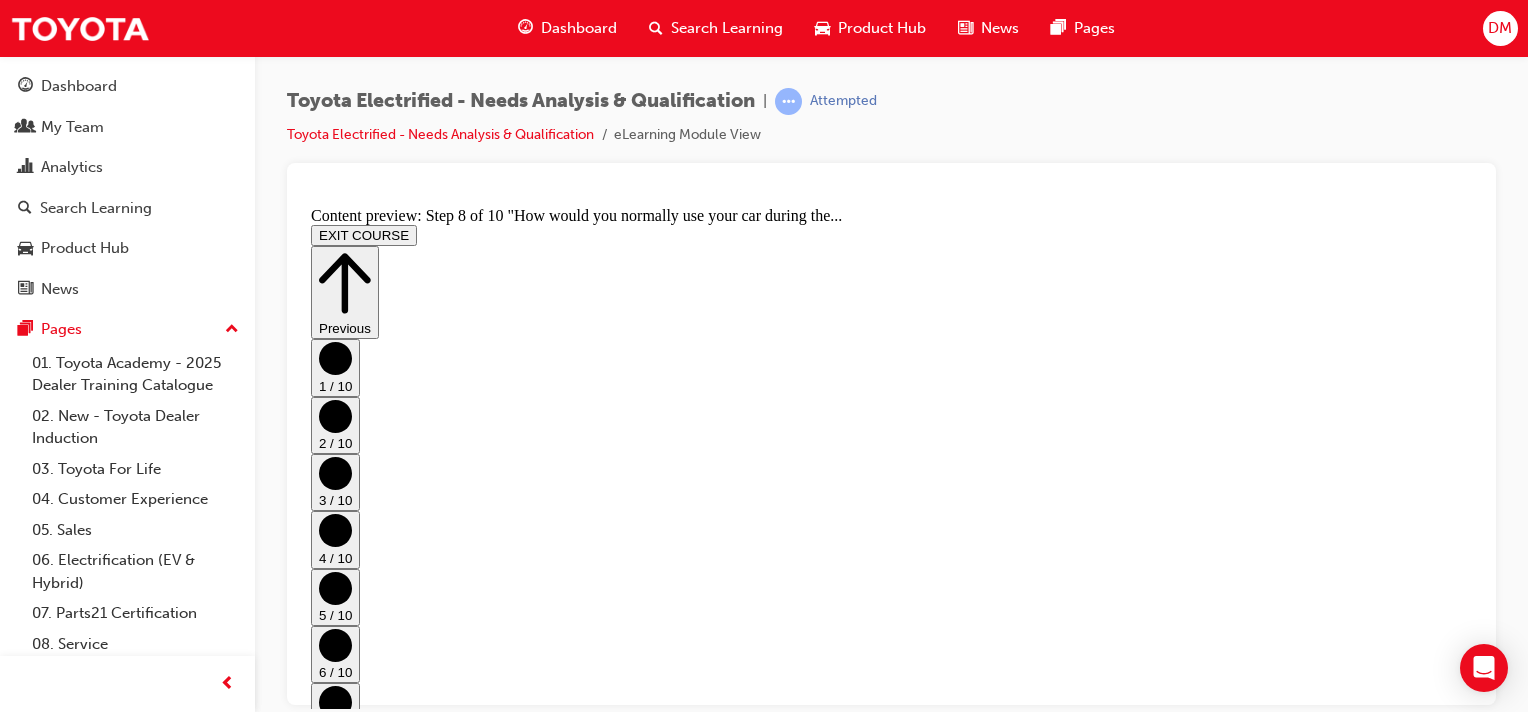 scroll, scrollTop: 500, scrollLeft: 0, axis: vertical 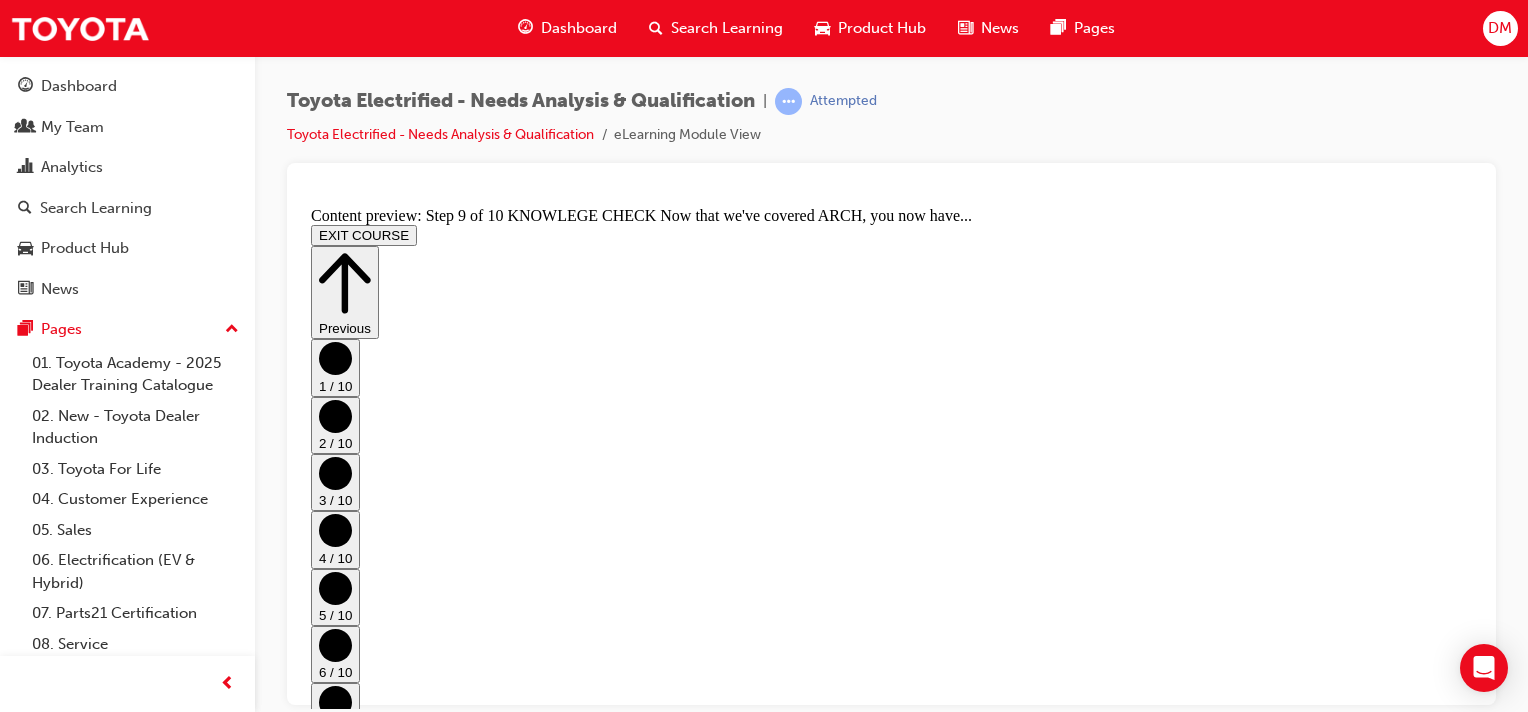 click on "CONTINUE" at bounding box center [354, 2232] 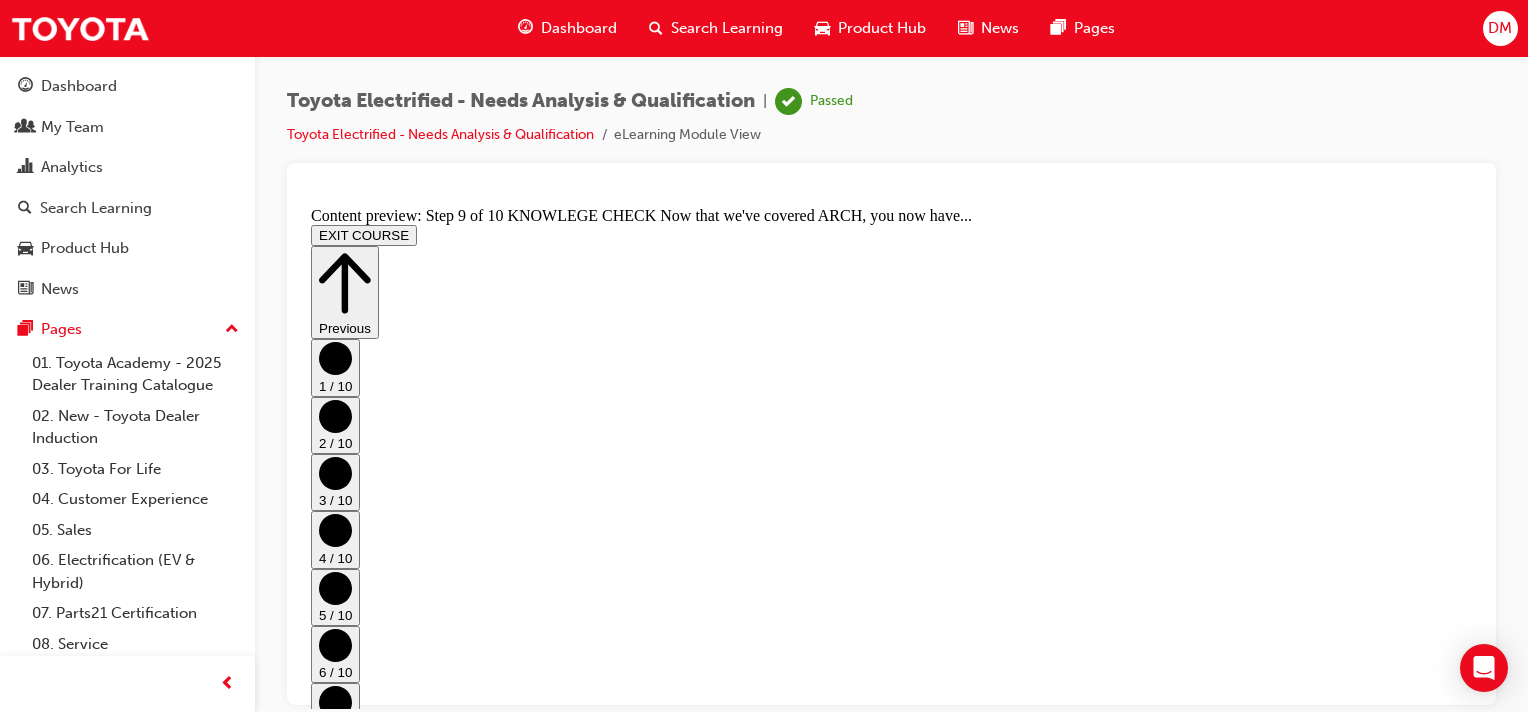 click 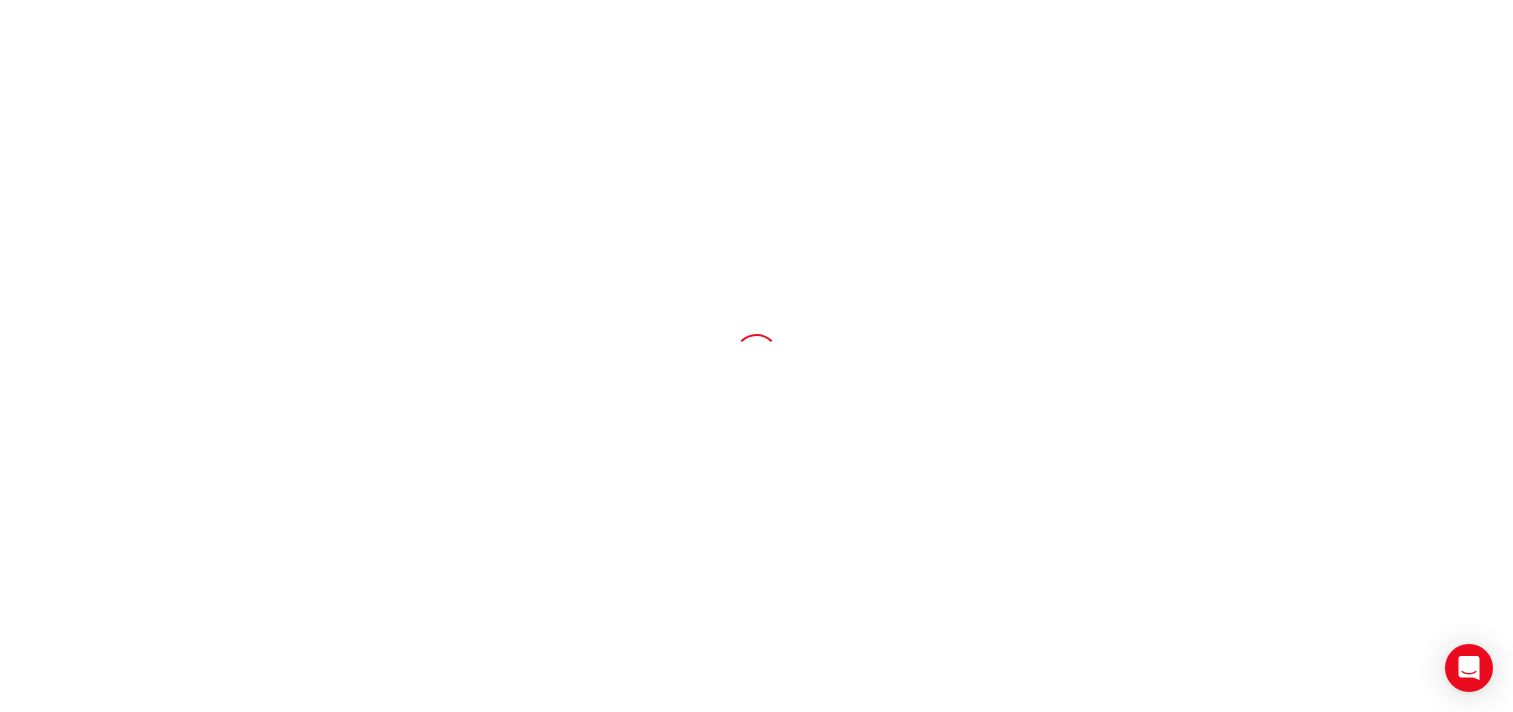scroll, scrollTop: 0, scrollLeft: 0, axis: both 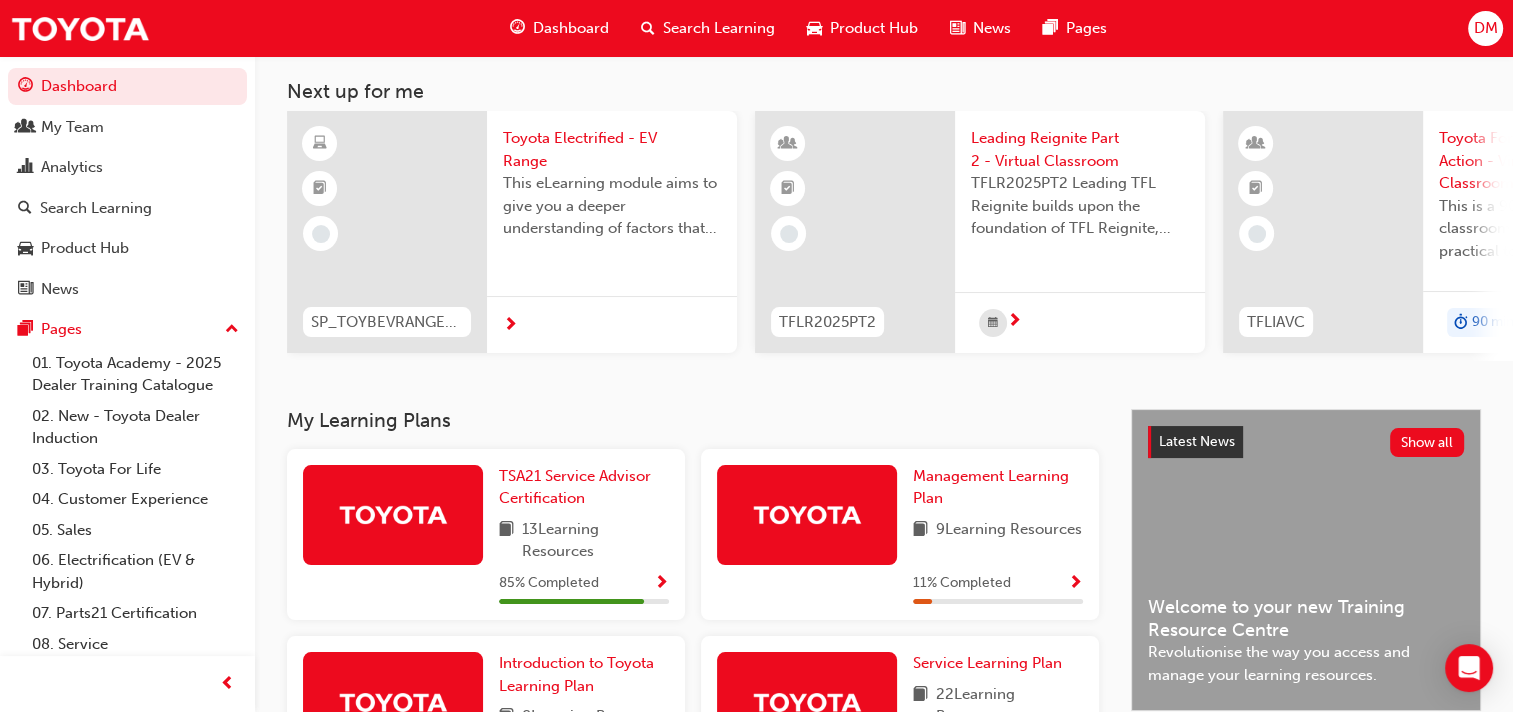 click at bounding box center [661, 584] 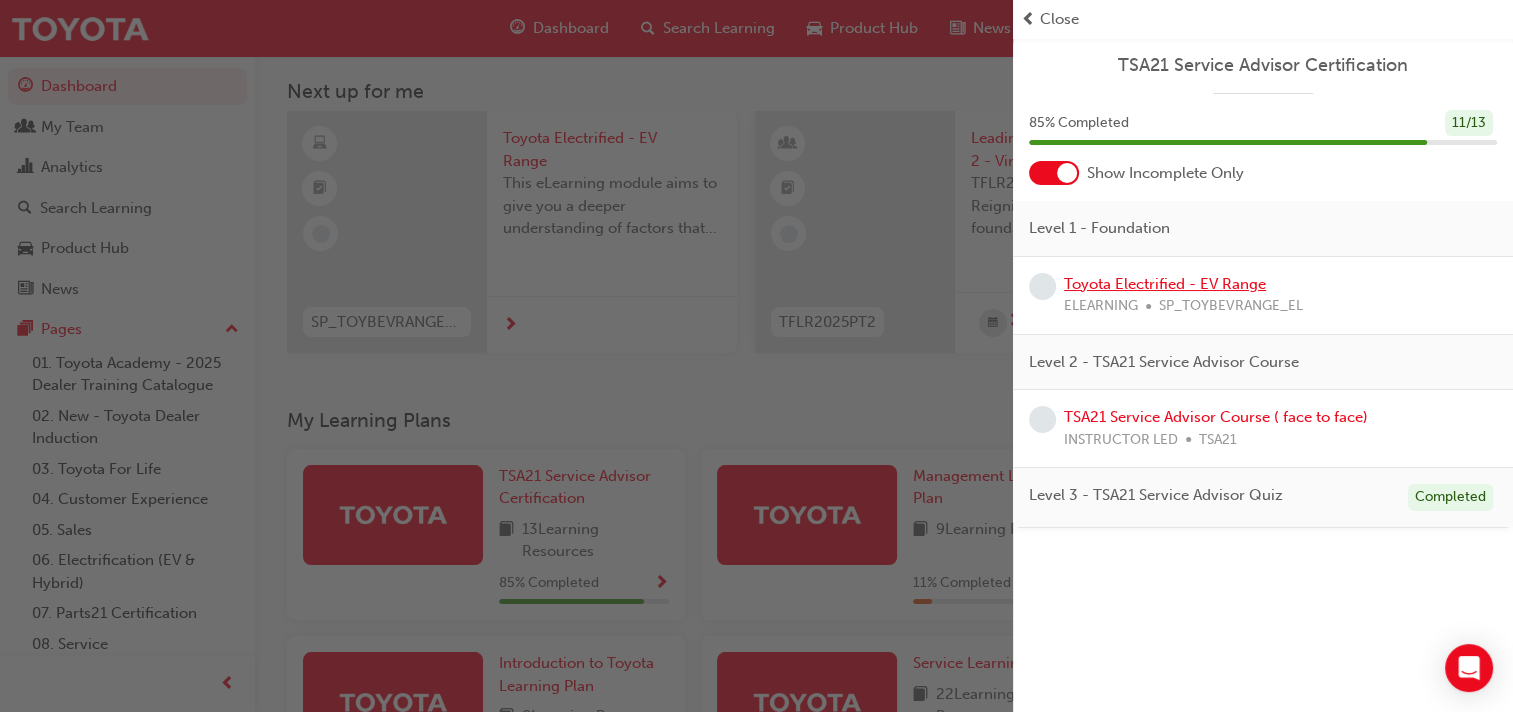 click on "Toyota Electrified - EV Range" at bounding box center (1165, 284) 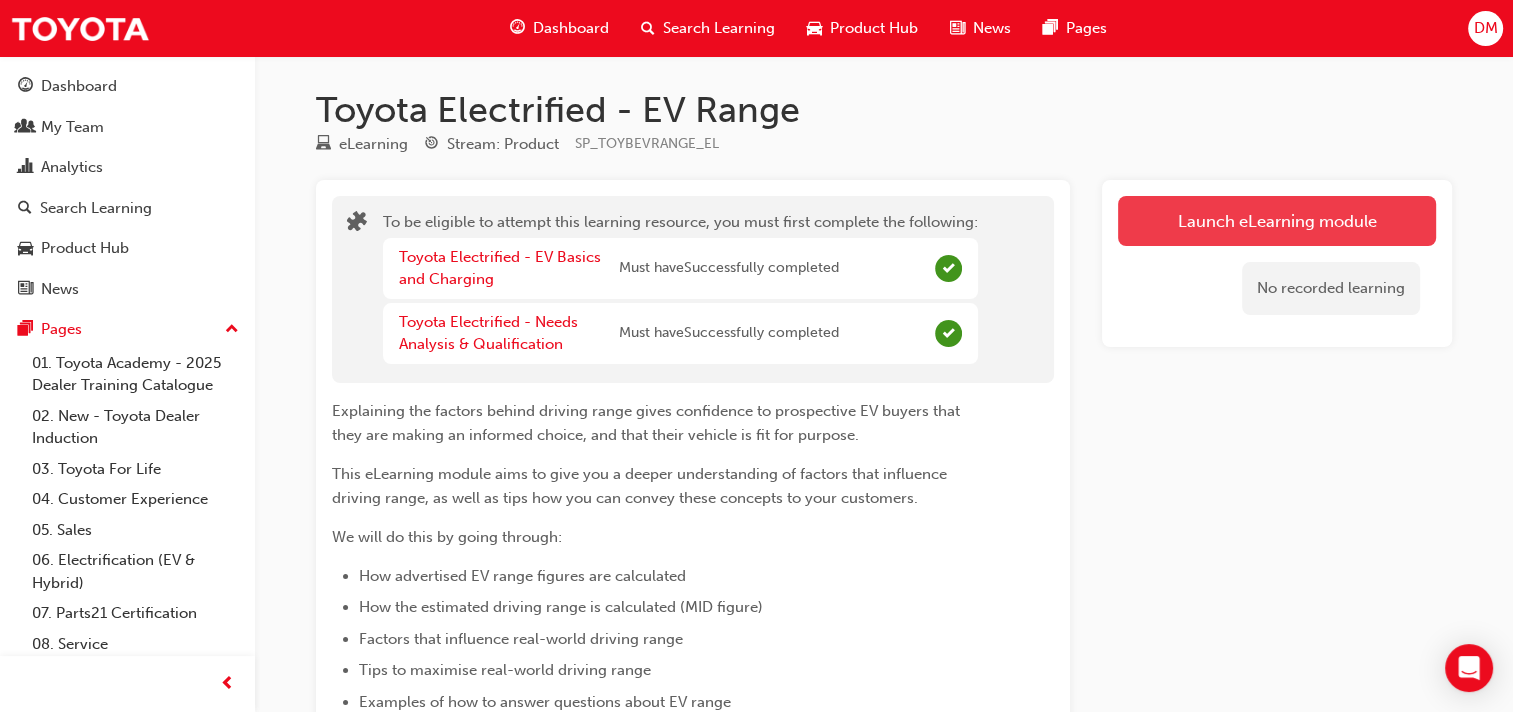 click on "Launch eLearning module" at bounding box center [1277, 221] 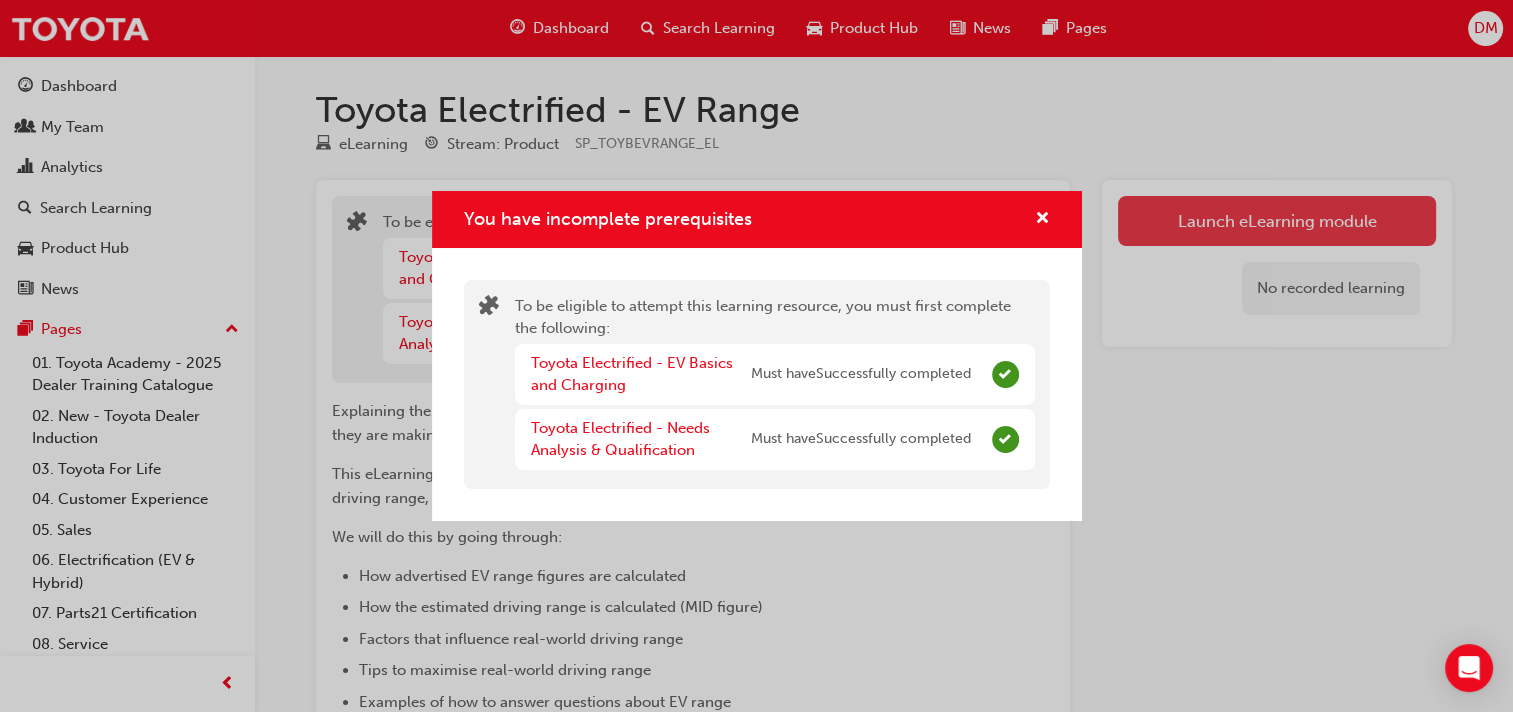 click on "You have incomplete prerequisites To be eligible to attempt this learning resource, you must first complete  the following: Toyota Electrified - EV Basics and Charging Must have  Successfully completed Toyota Electrified - Needs Analysis & Qualification Must have  Successfully completed" at bounding box center [756, 356] 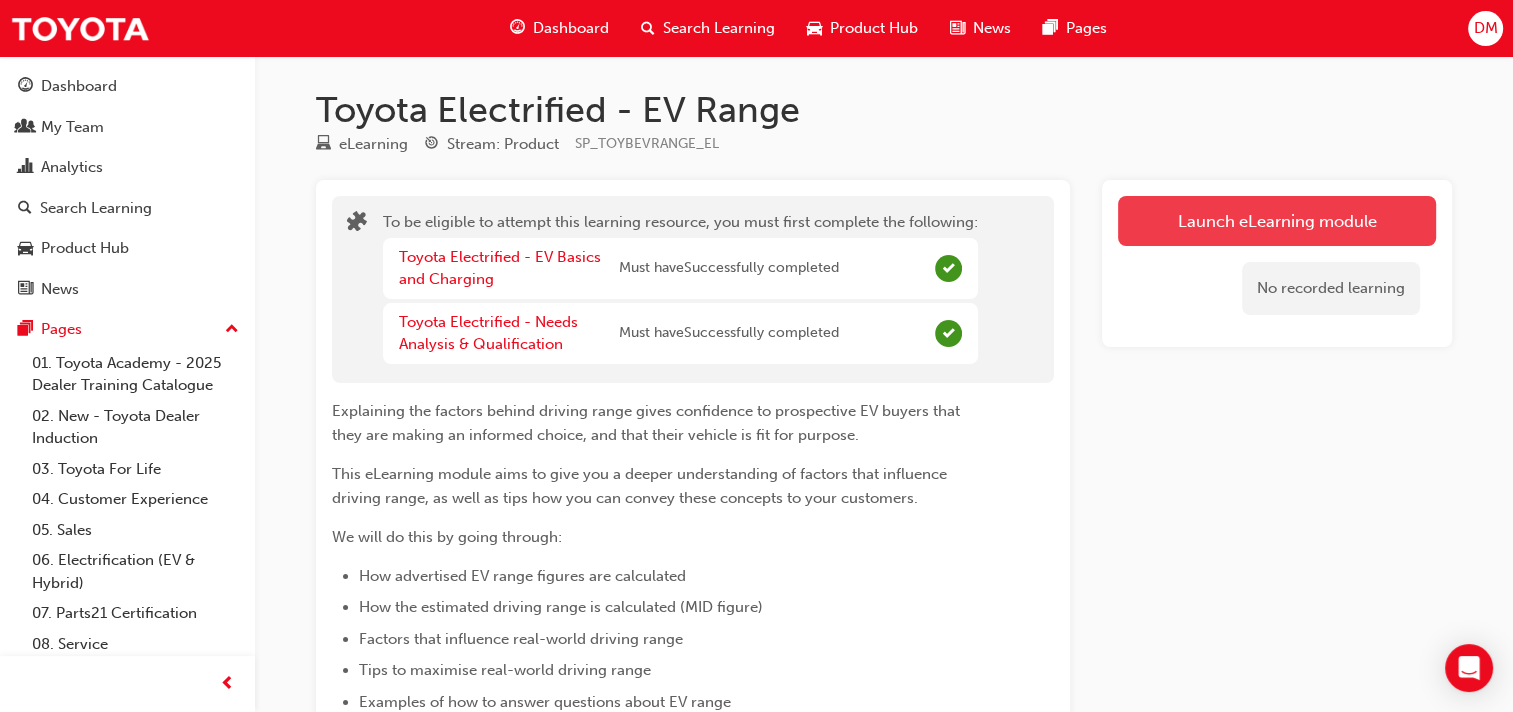 click on "Launch eLearning module" at bounding box center [1277, 221] 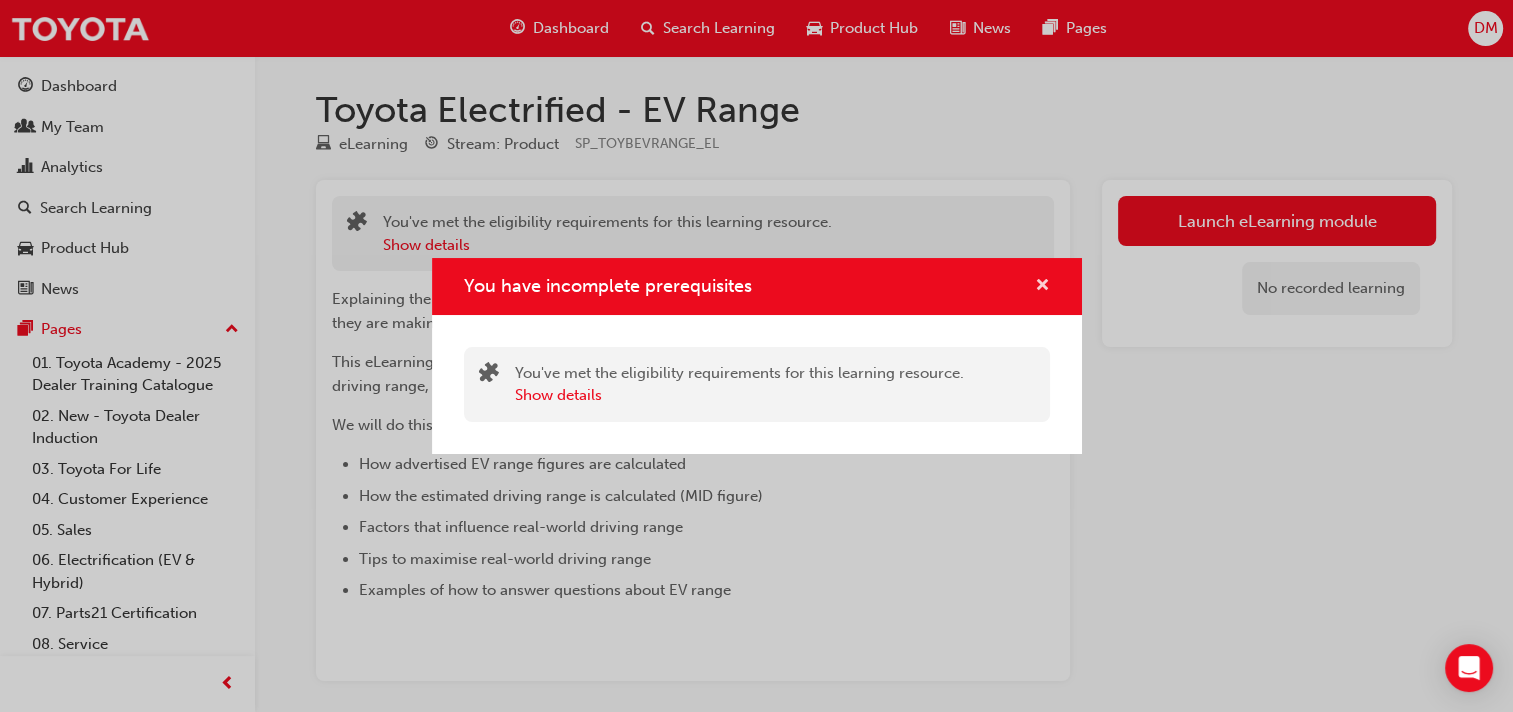 drag, startPoint x: 1043, startPoint y: 288, endPoint x: 1071, endPoint y: 268, distance: 34.4093 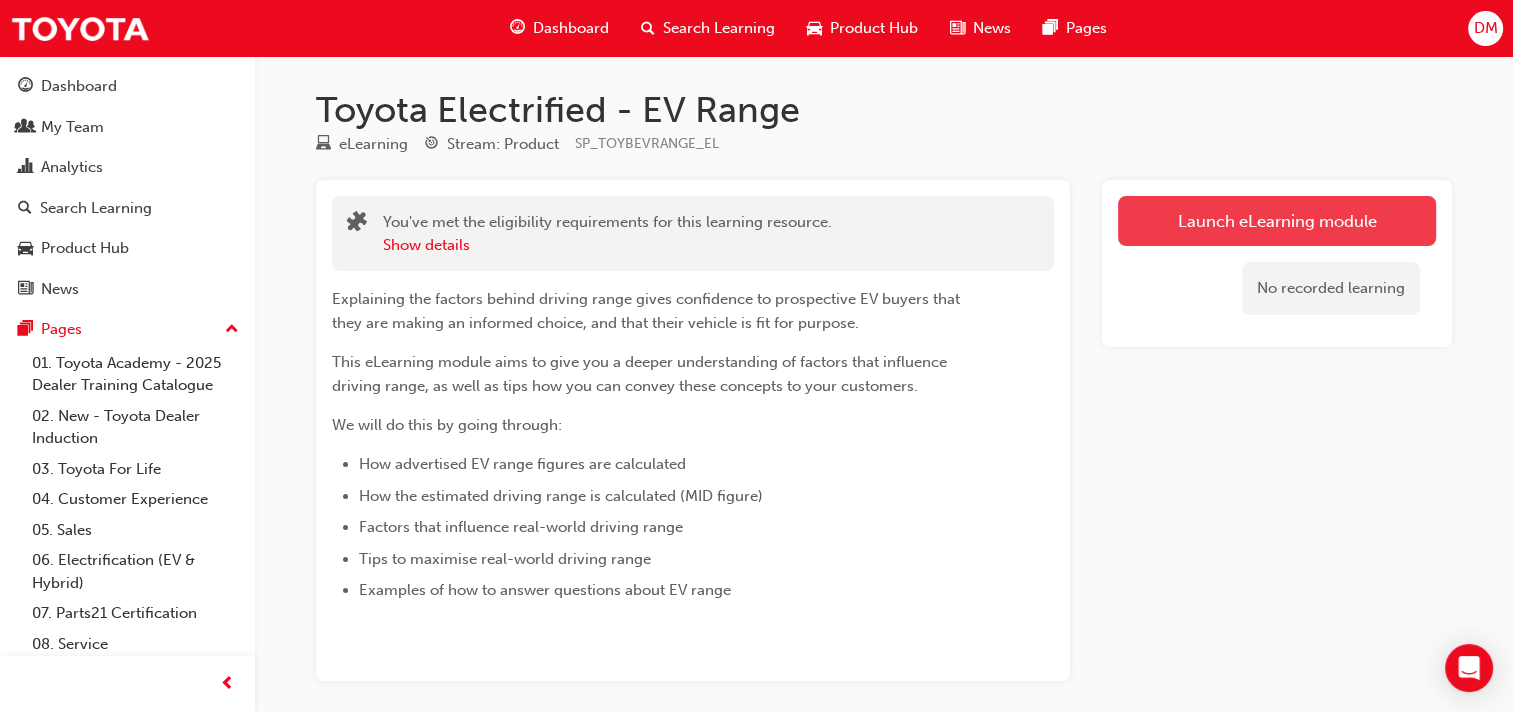 click on "Launch eLearning module" at bounding box center [1277, 221] 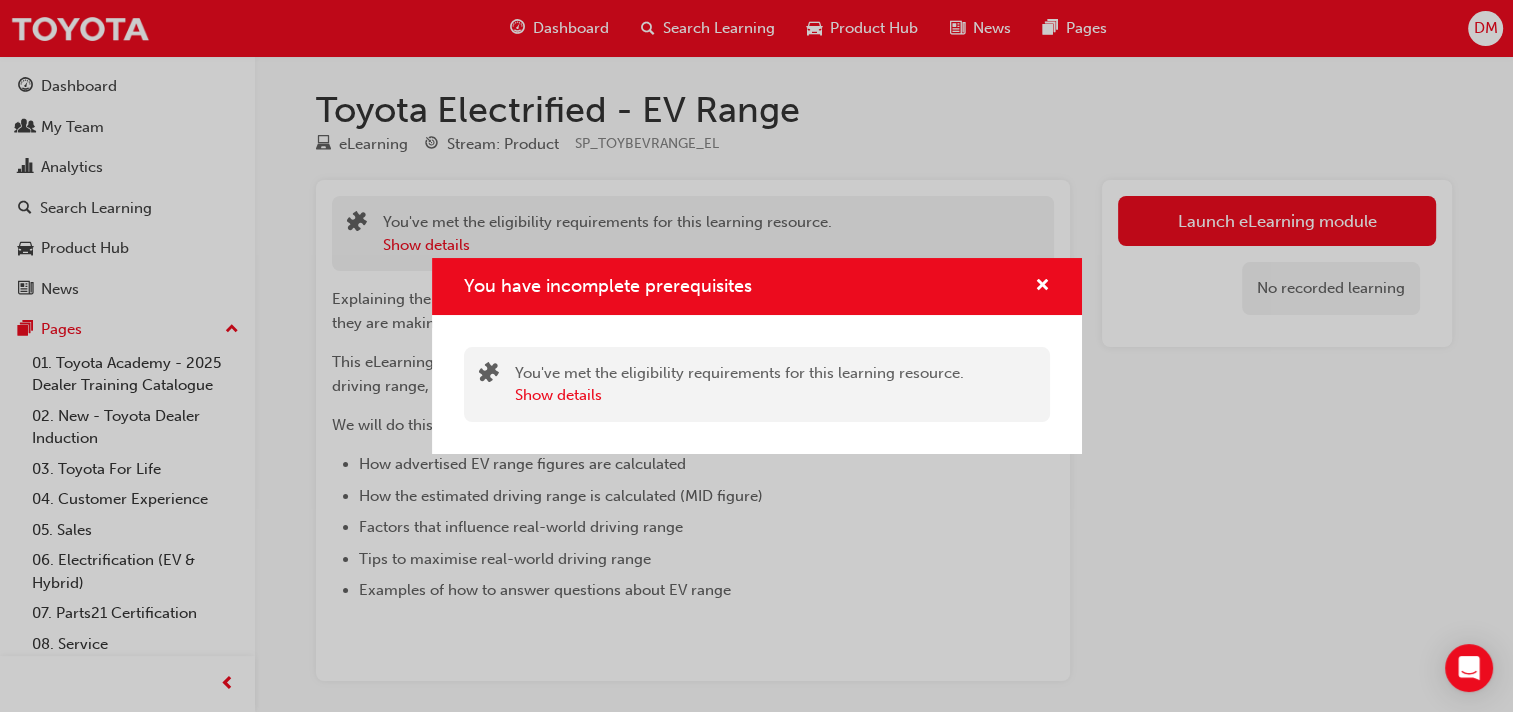 click at bounding box center [1034, 286] 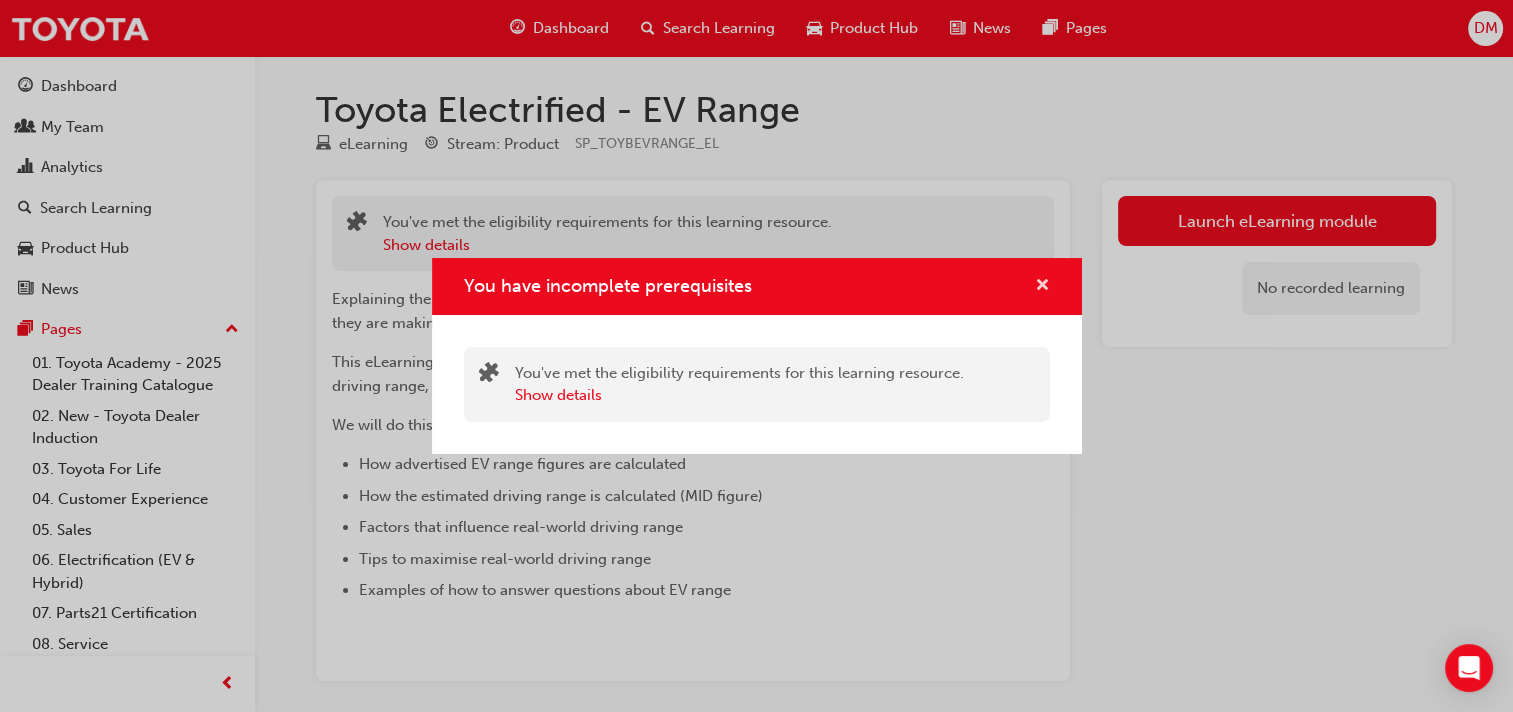 click at bounding box center [1042, 287] 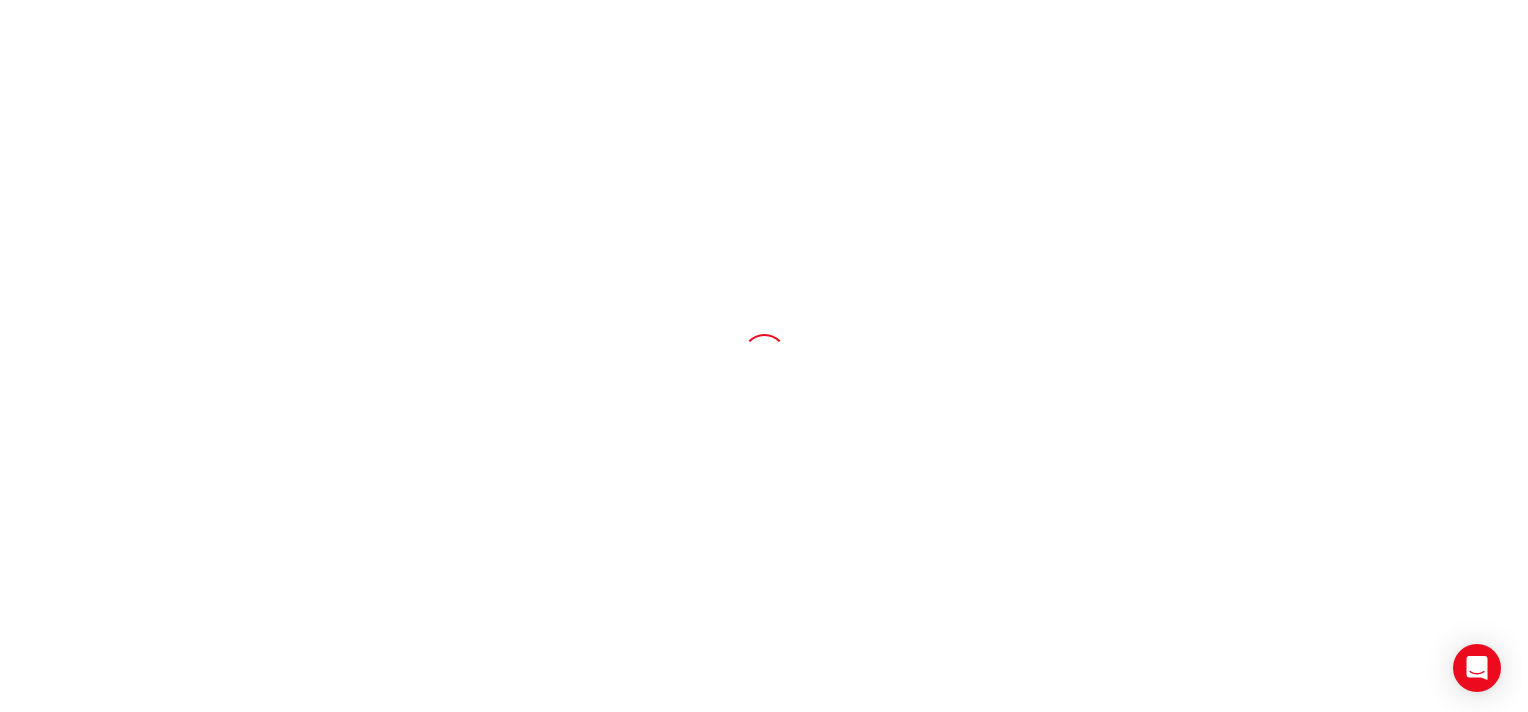 scroll, scrollTop: 0, scrollLeft: 0, axis: both 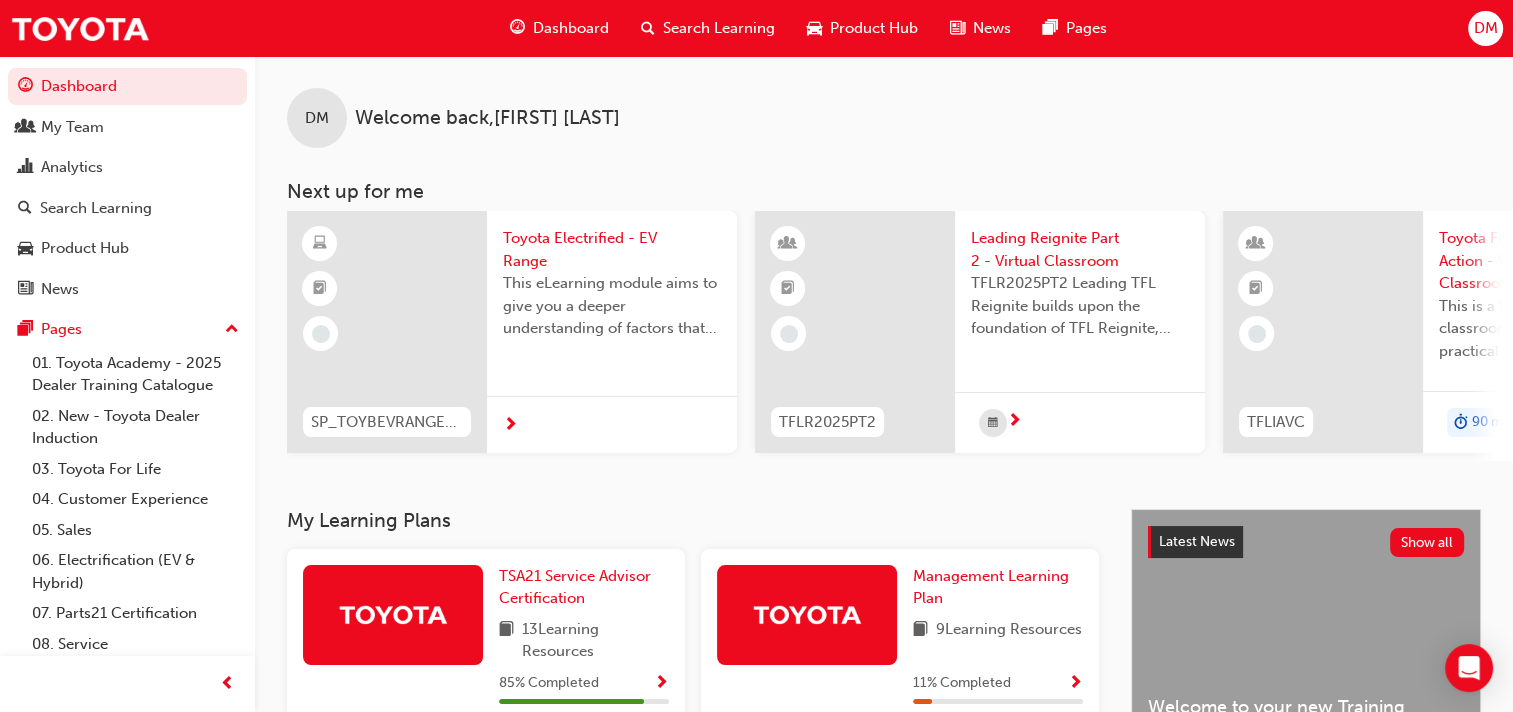 click at bounding box center [661, 684] 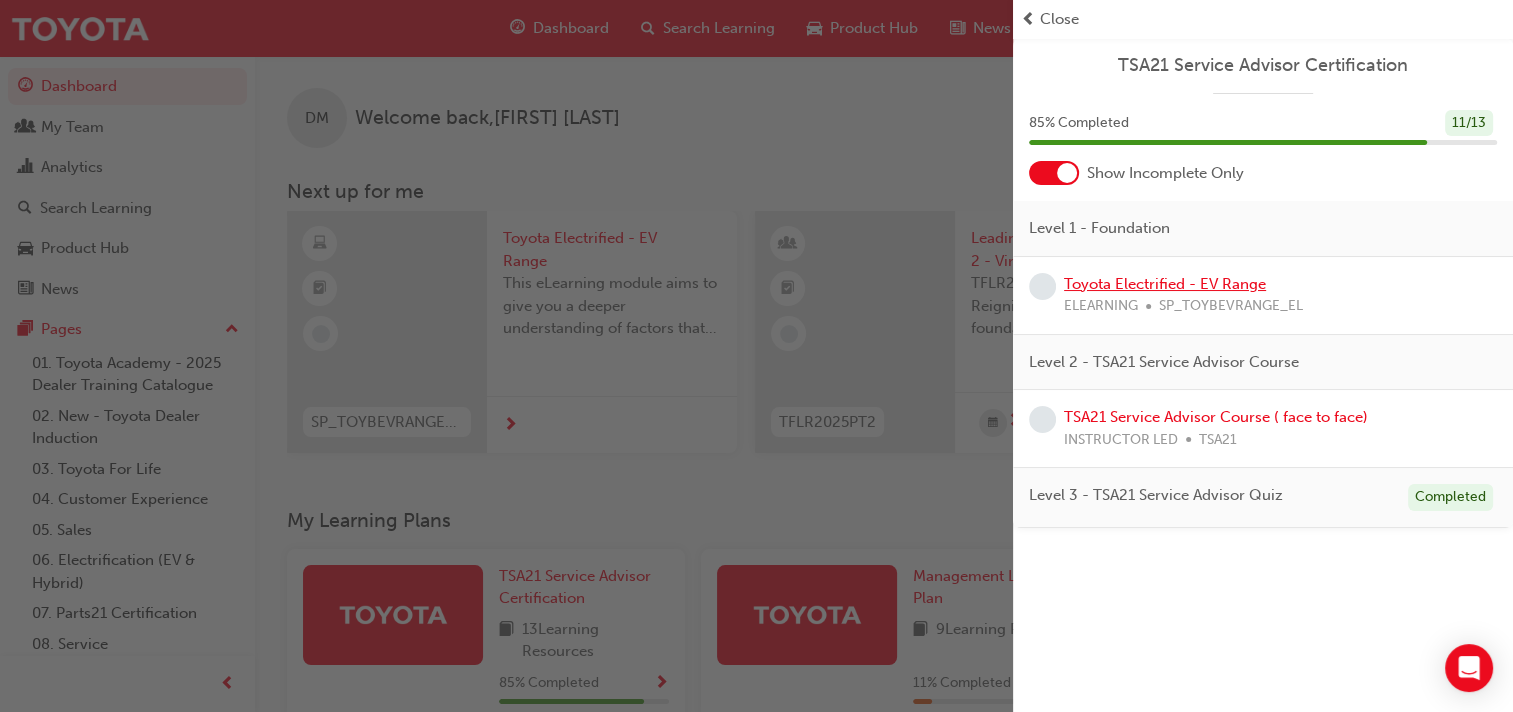 click on "Toyota Electrified - EV Range" at bounding box center (1165, 284) 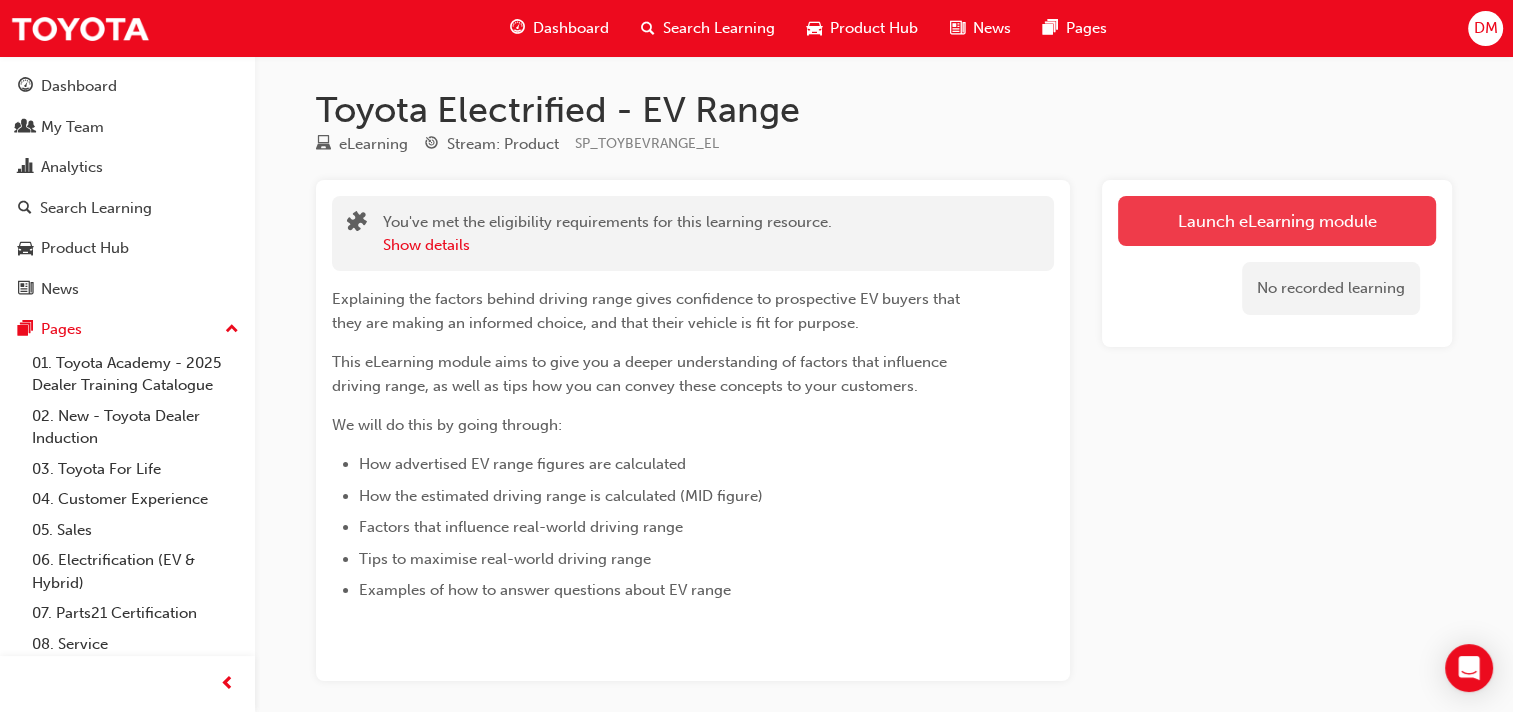 click on "Launch eLearning module" at bounding box center [1277, 221] 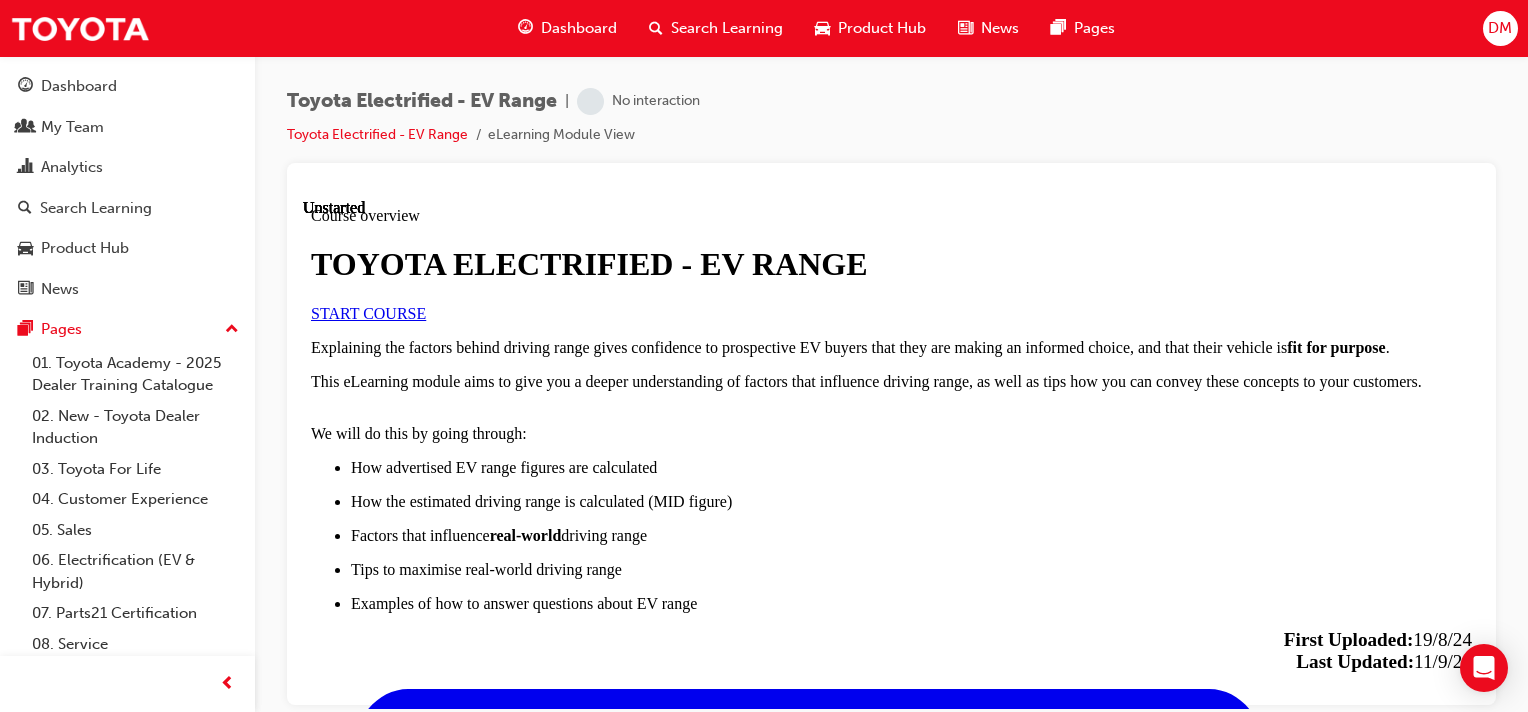 scroll, scrollTop: 0, scrollLeft: 0, axis: both 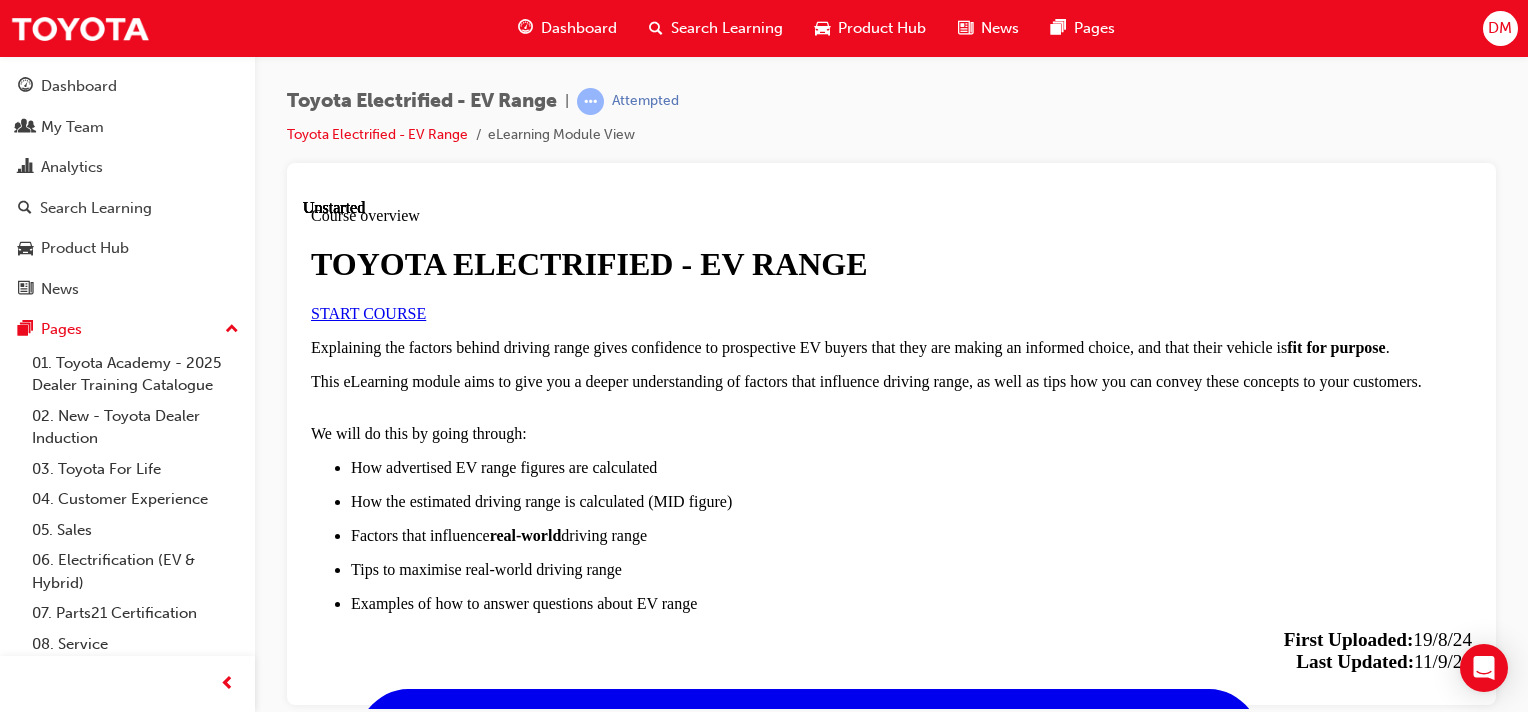 click on "START COURSE" at bounding box center (368, 312) 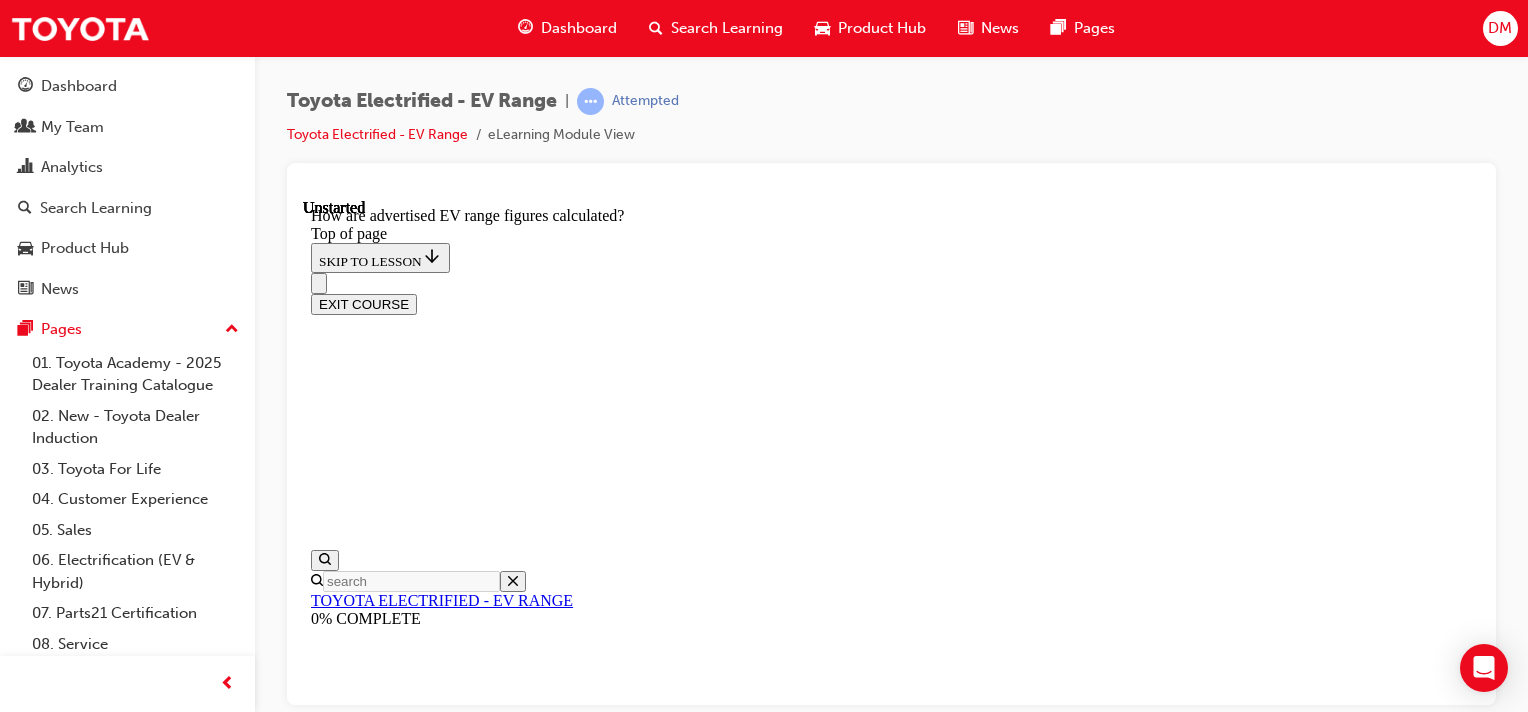scroll, scrollTop: 162, scrollLeft: 0, axis: vertical 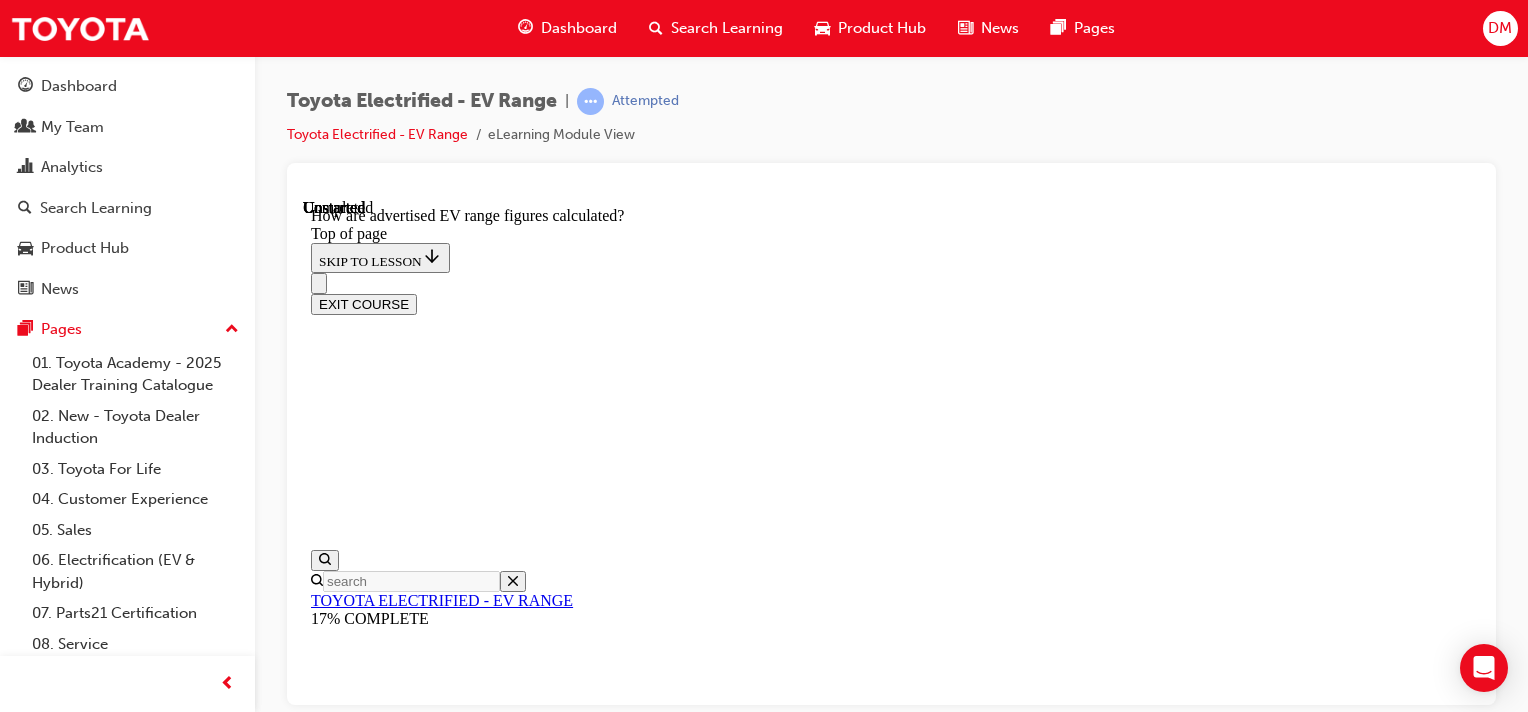 click 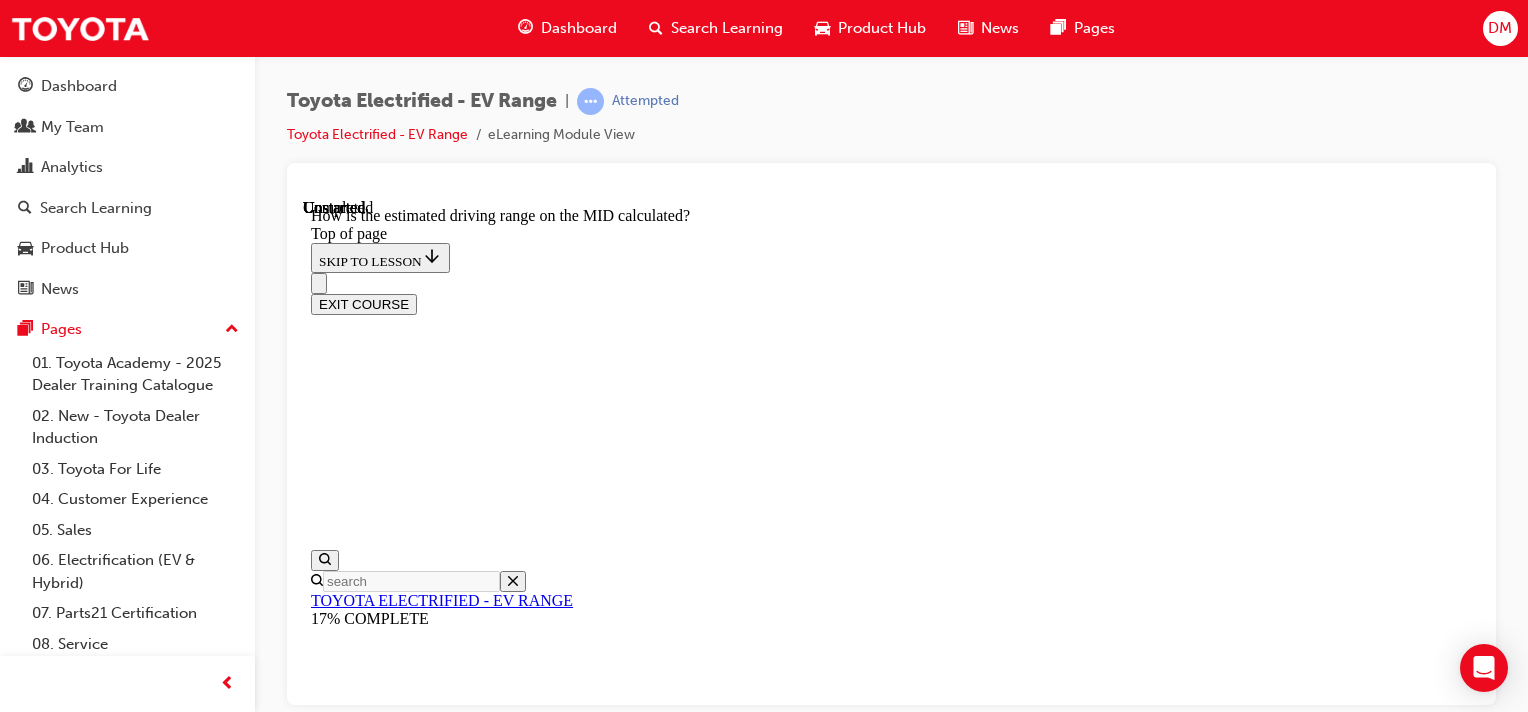 scroll, scrollTop: 0, scrollLeft: 0, axis: both 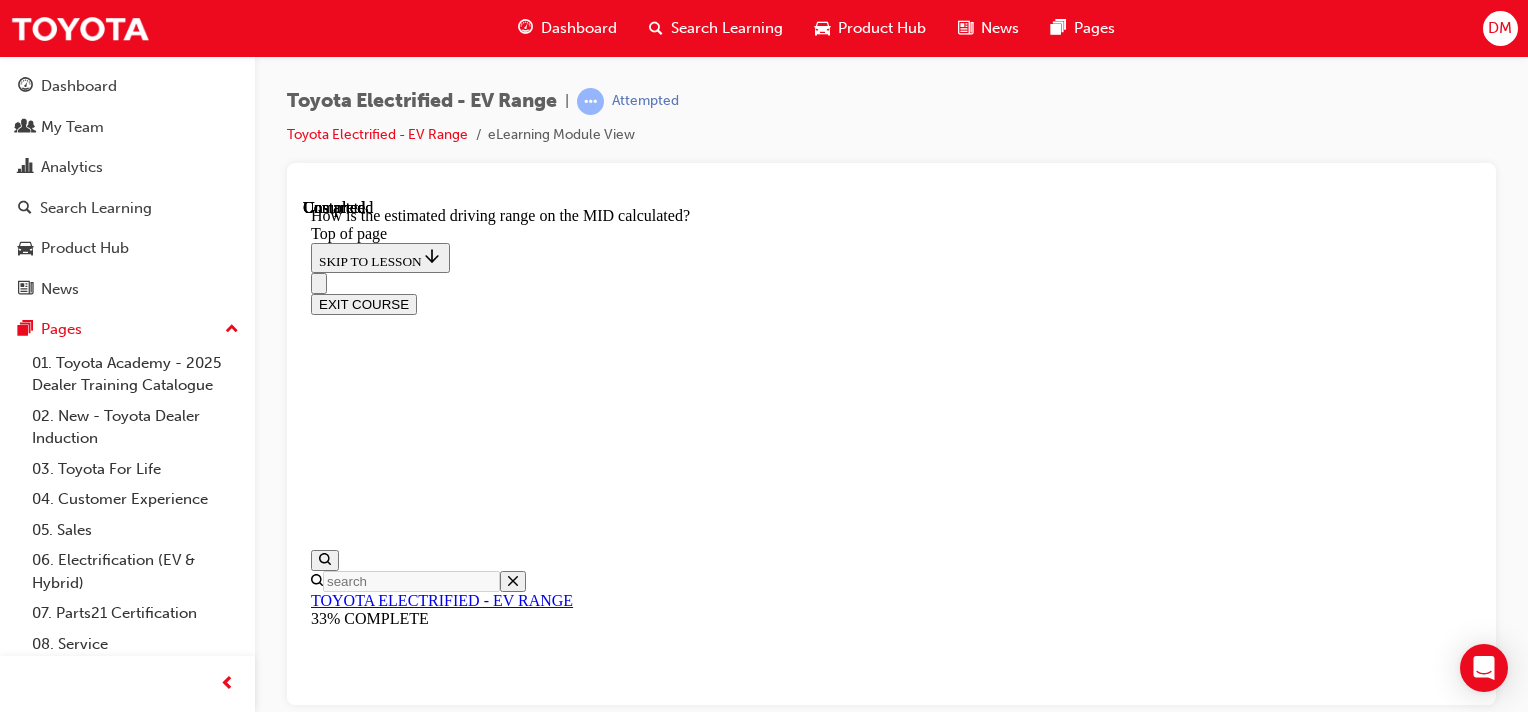 click on "Lesson 3 - What factors influence real world driving range?" at bounding box center [502, 10408] 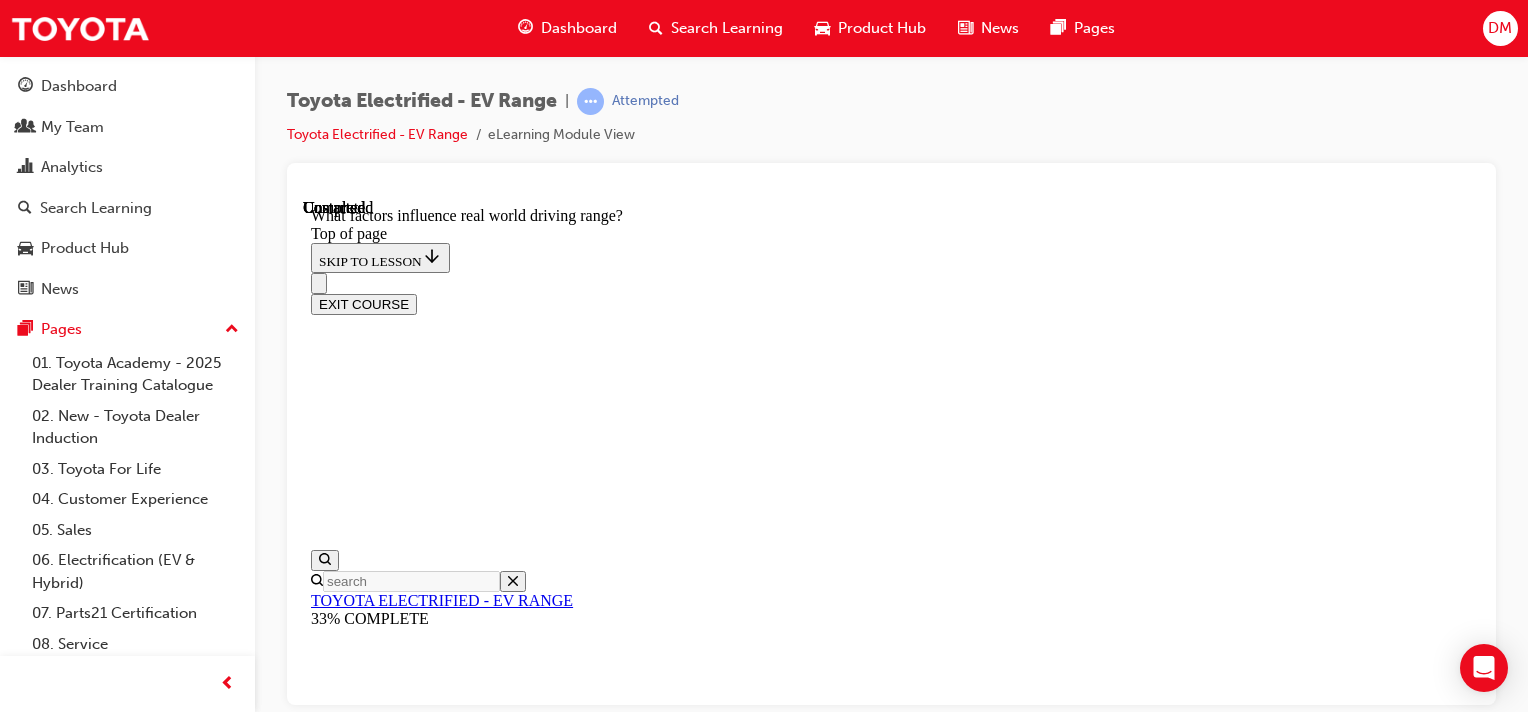 scroll, scrollTop: 0, scrollLeft: 0, axis: both 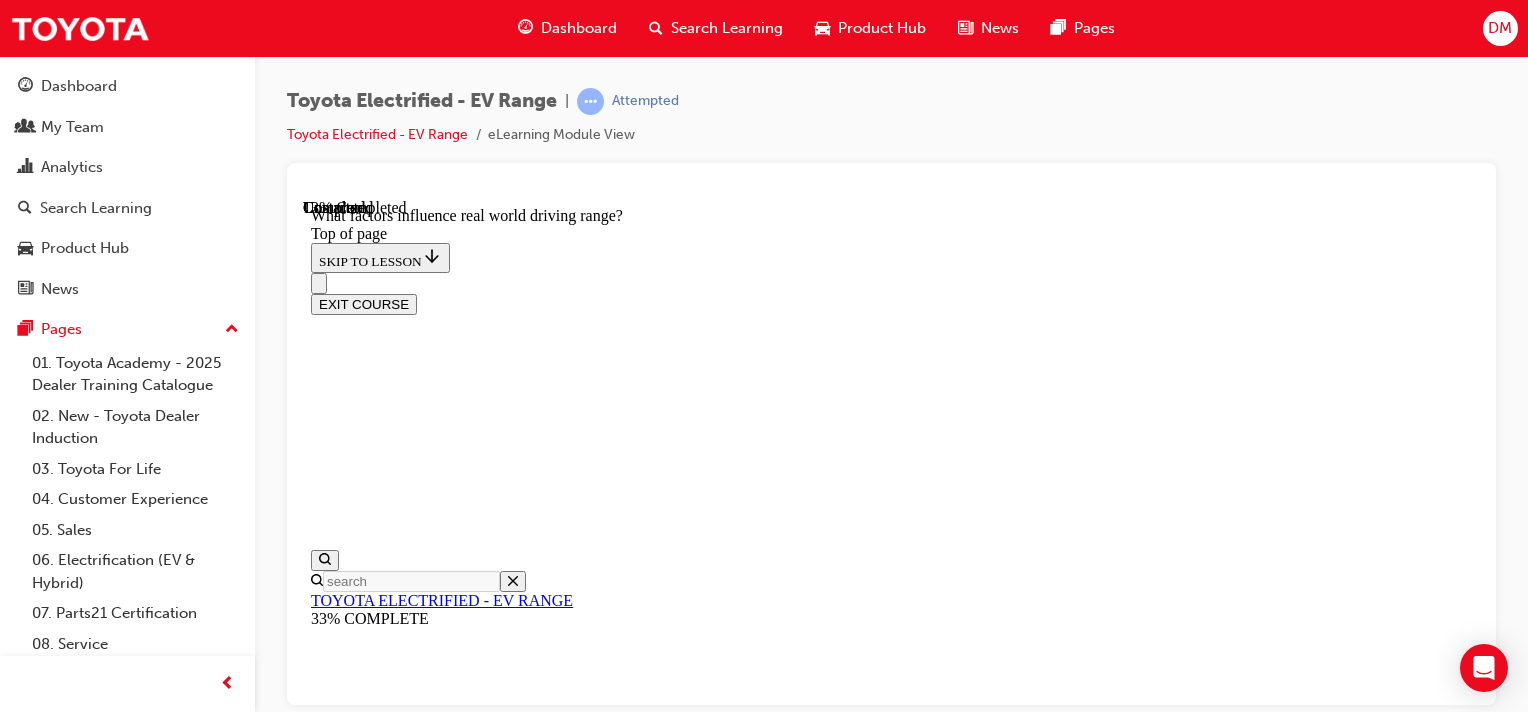 click 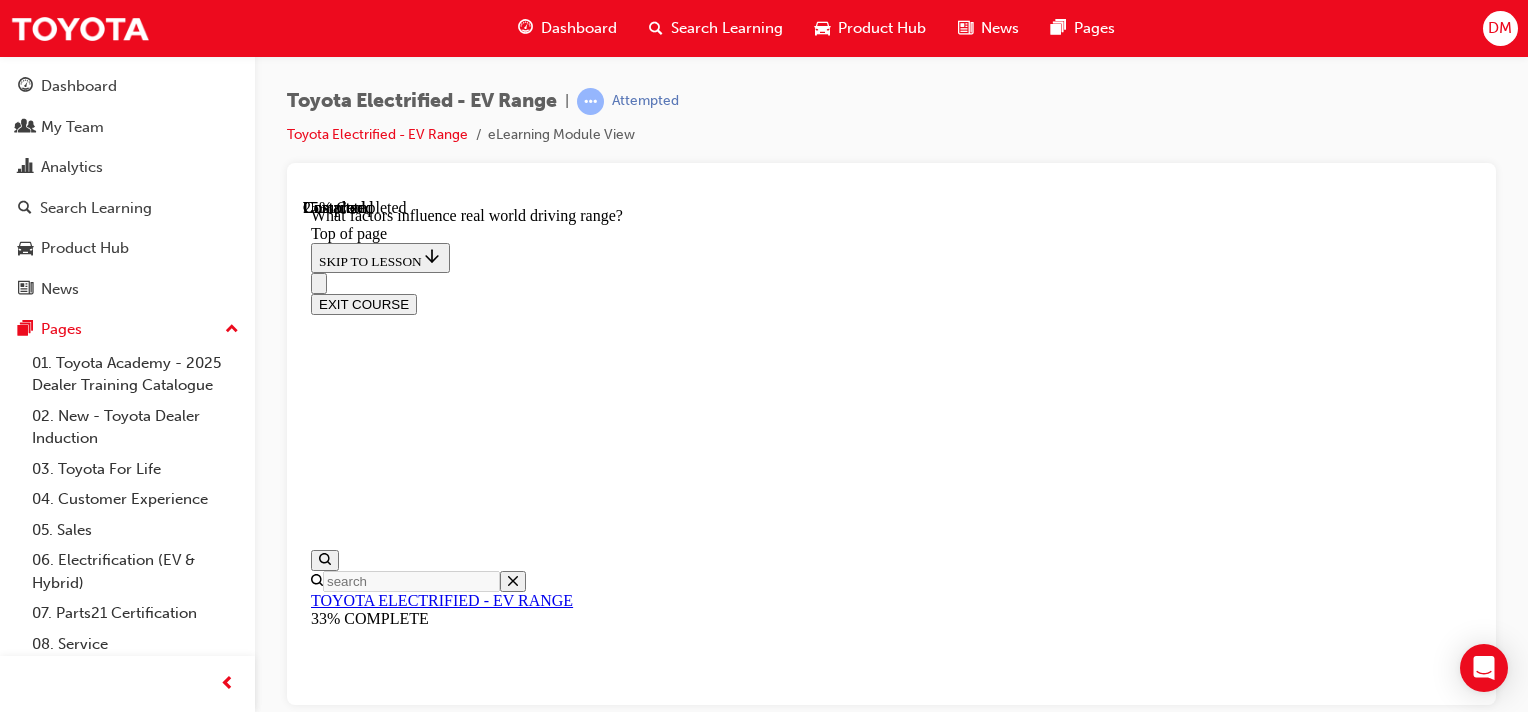 click on "A/C Usage" at bounding box center [911, 9847] 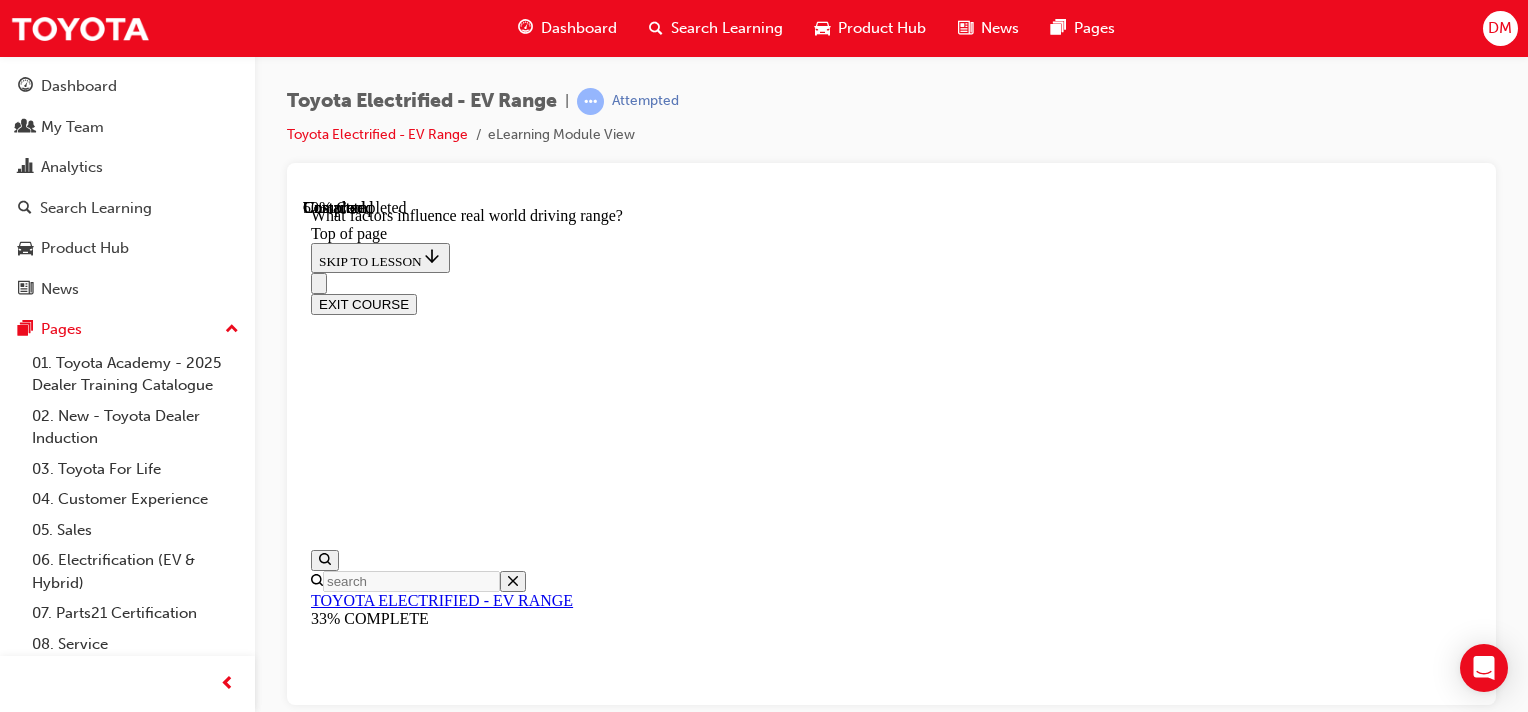scroll, scrollTop: 2427, scrollLeft: 0, axis: vertical 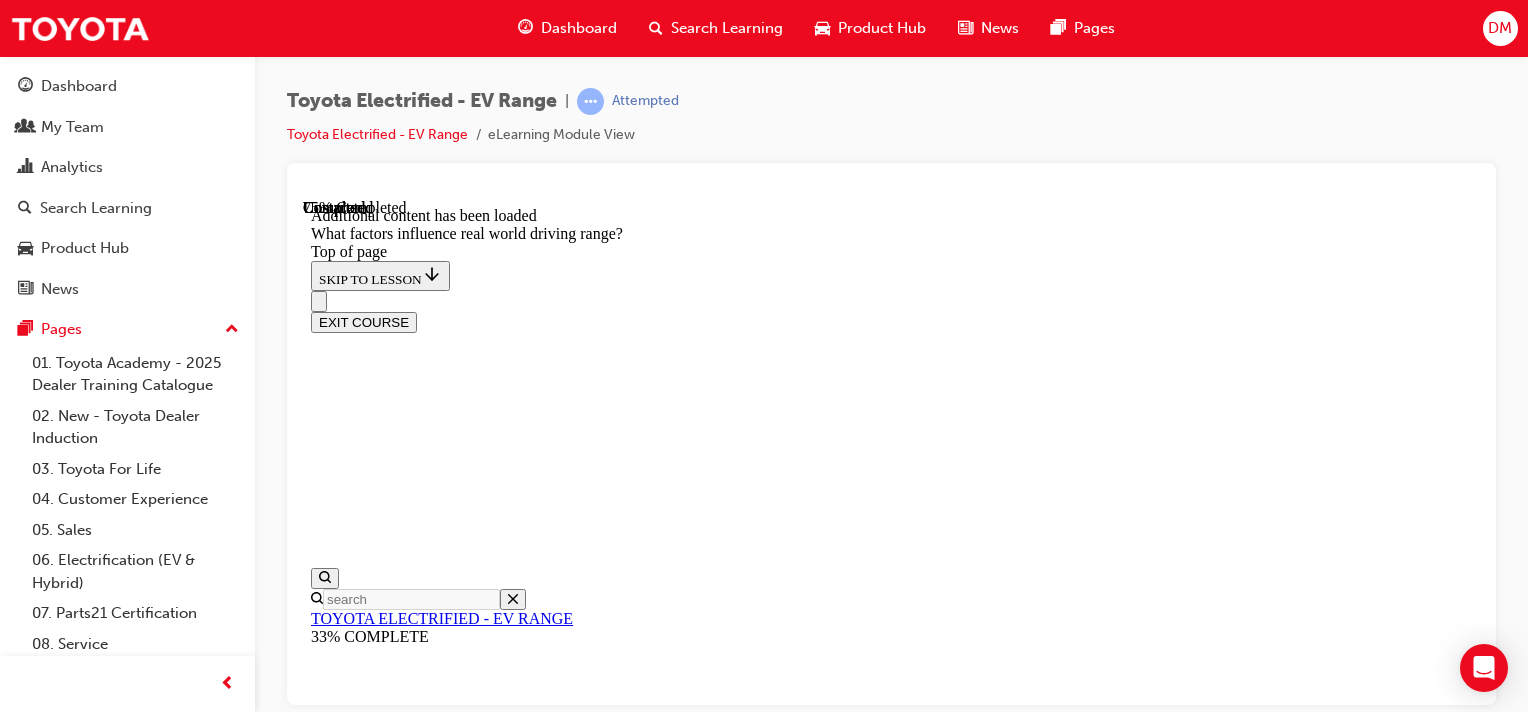 click on "More real-world range" at bounding box center [891, 12808] 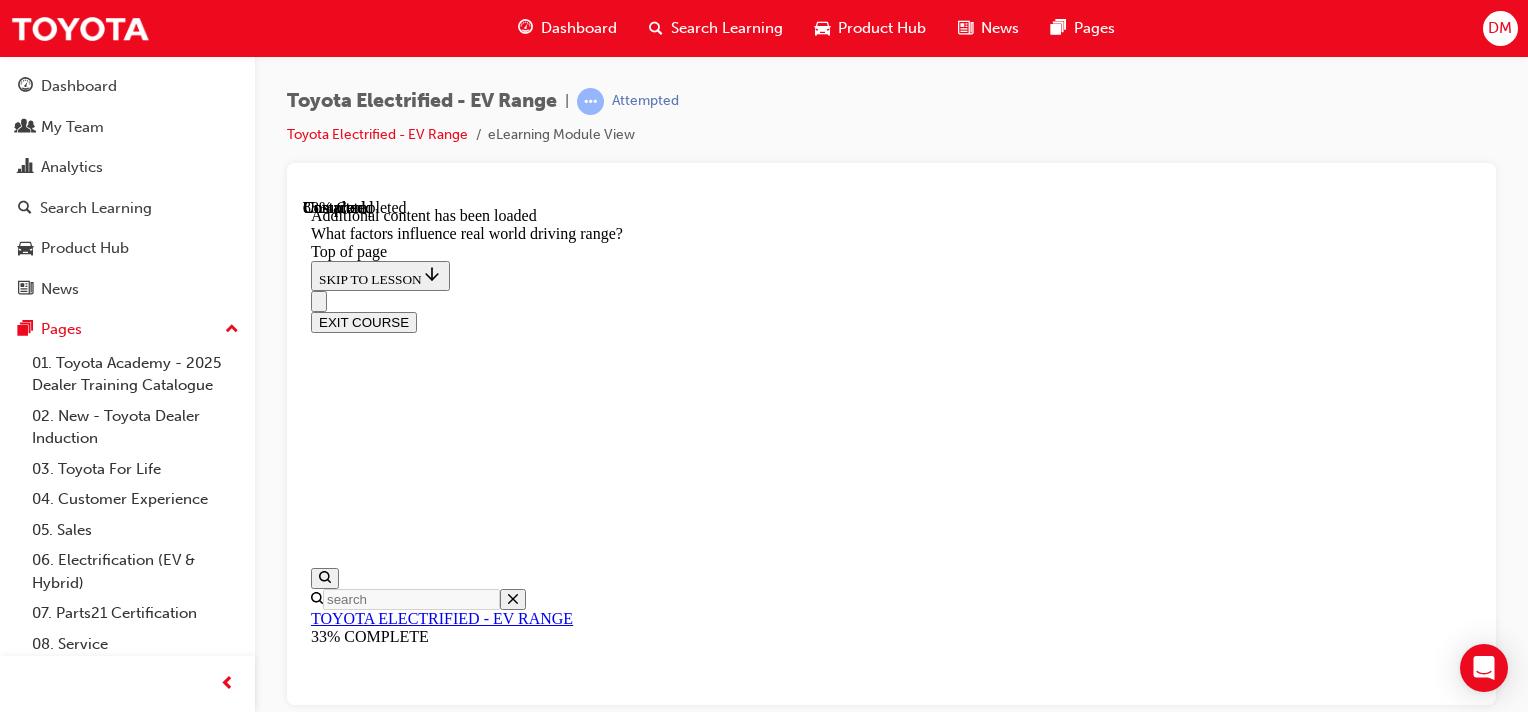 click at bounding box center (370, 12625) 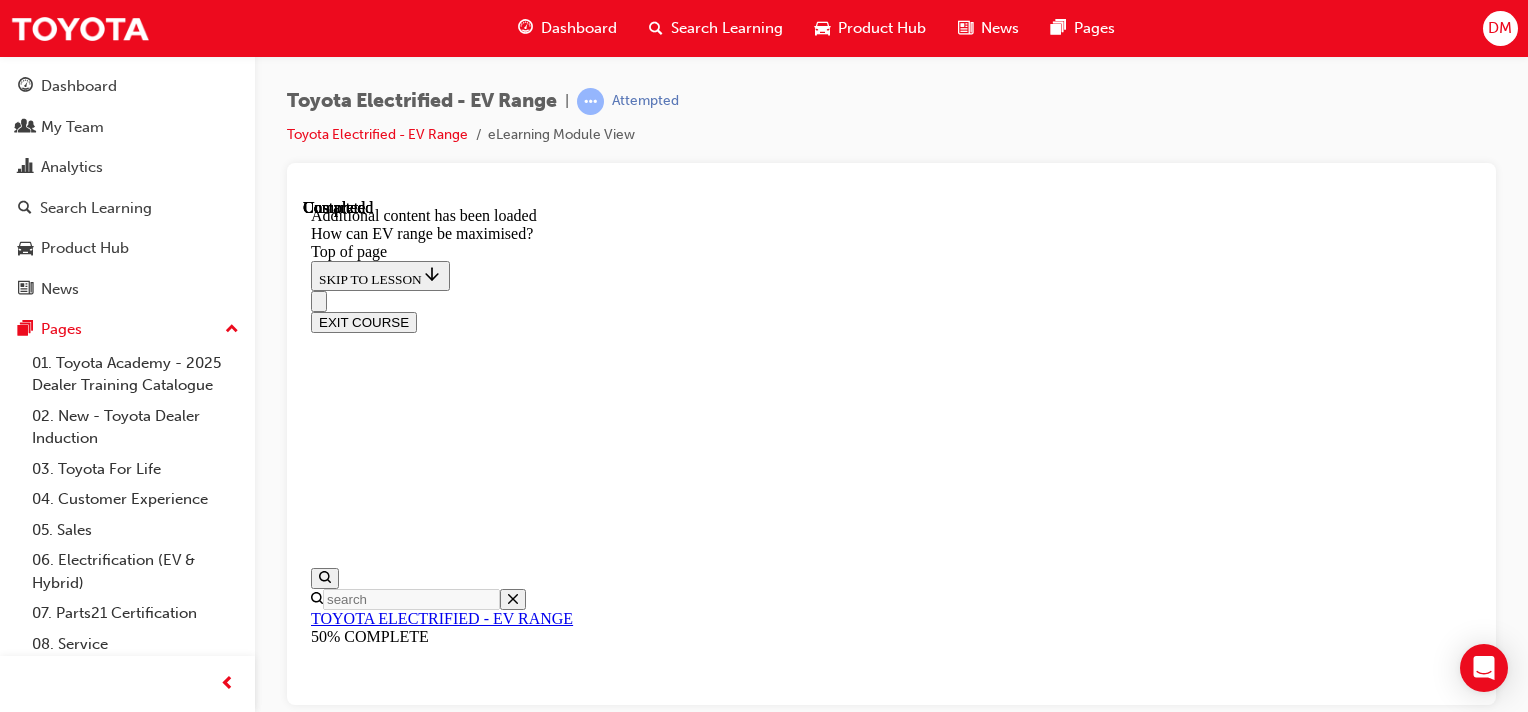 scroll, scrollTop: 0, scrollLeft: 0, axis: both 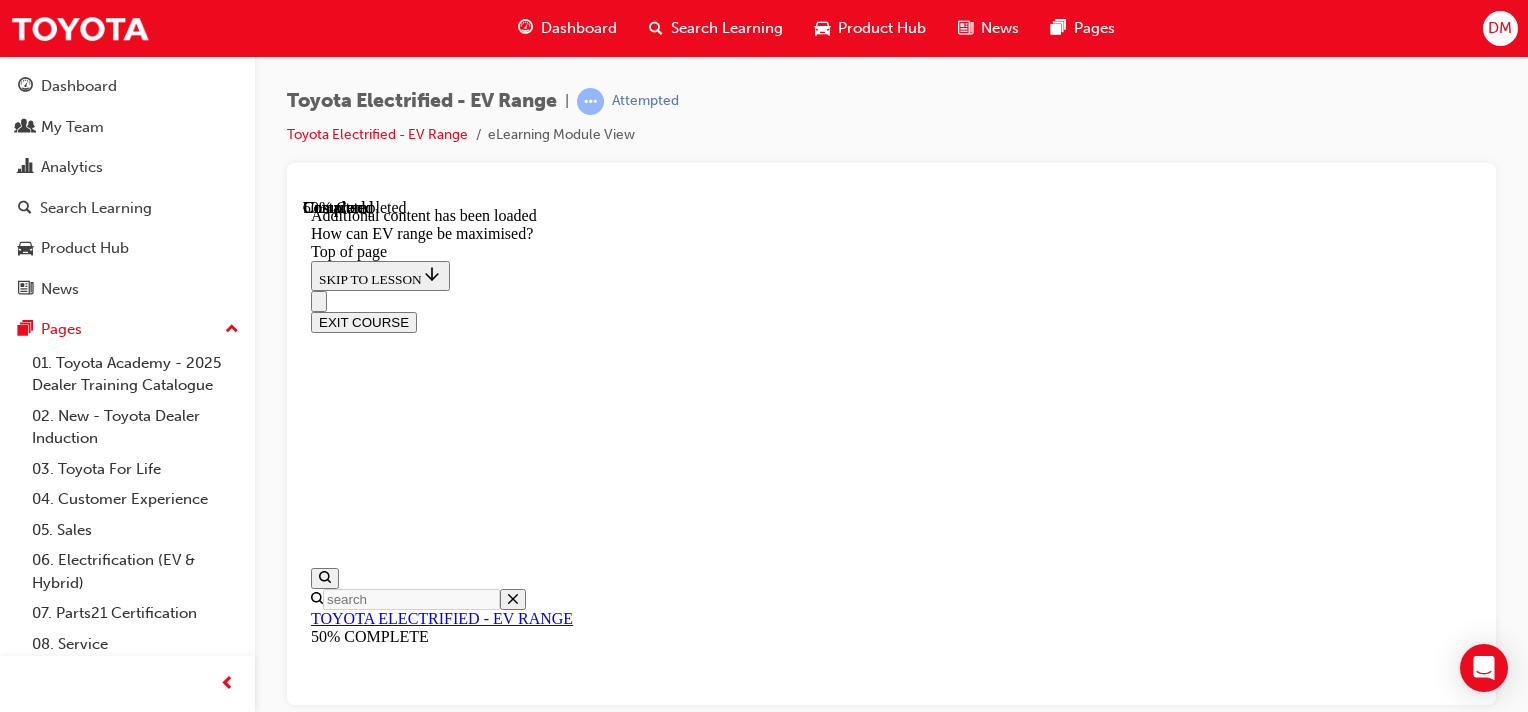 click at bounding box center [456, 9301] 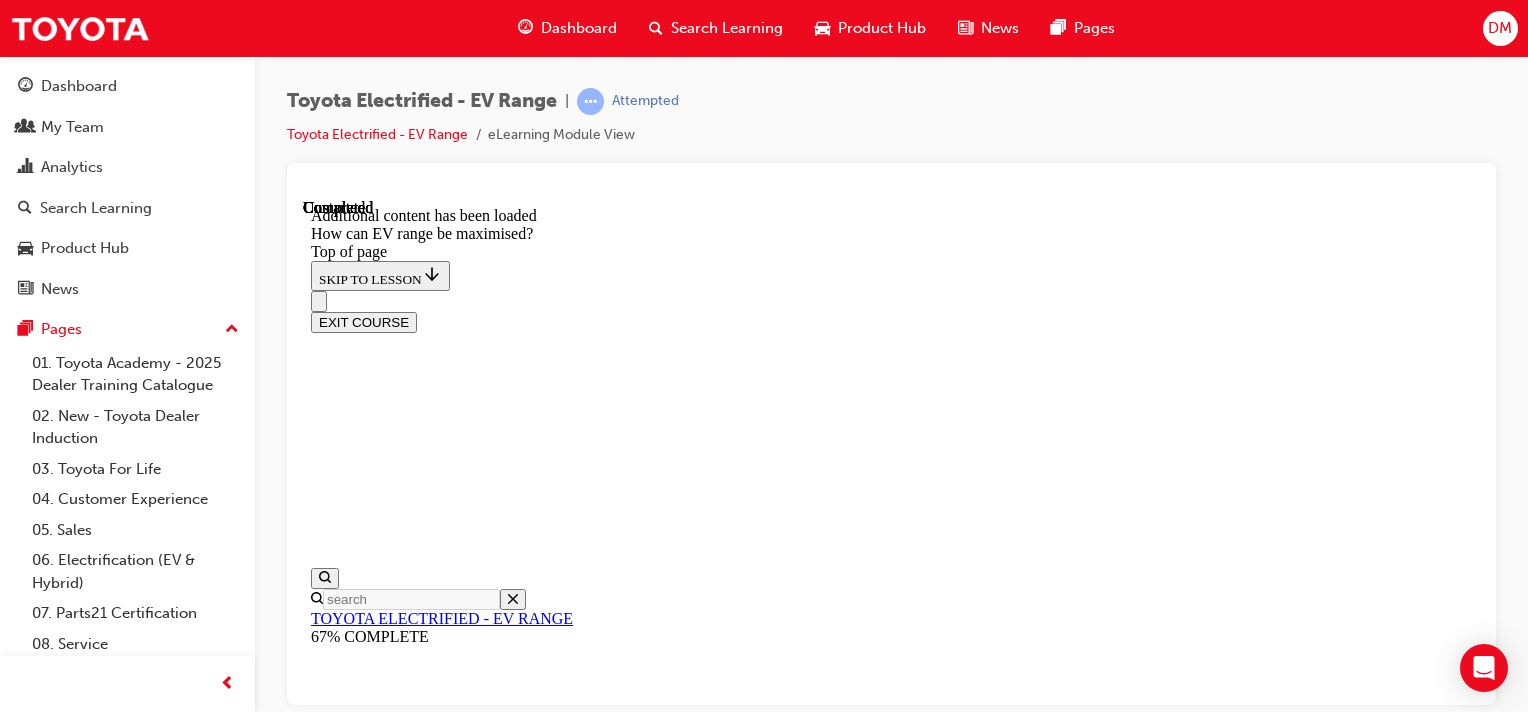 scroll, scrollTop: 1780, scrollLeft: 0, axis: vertical 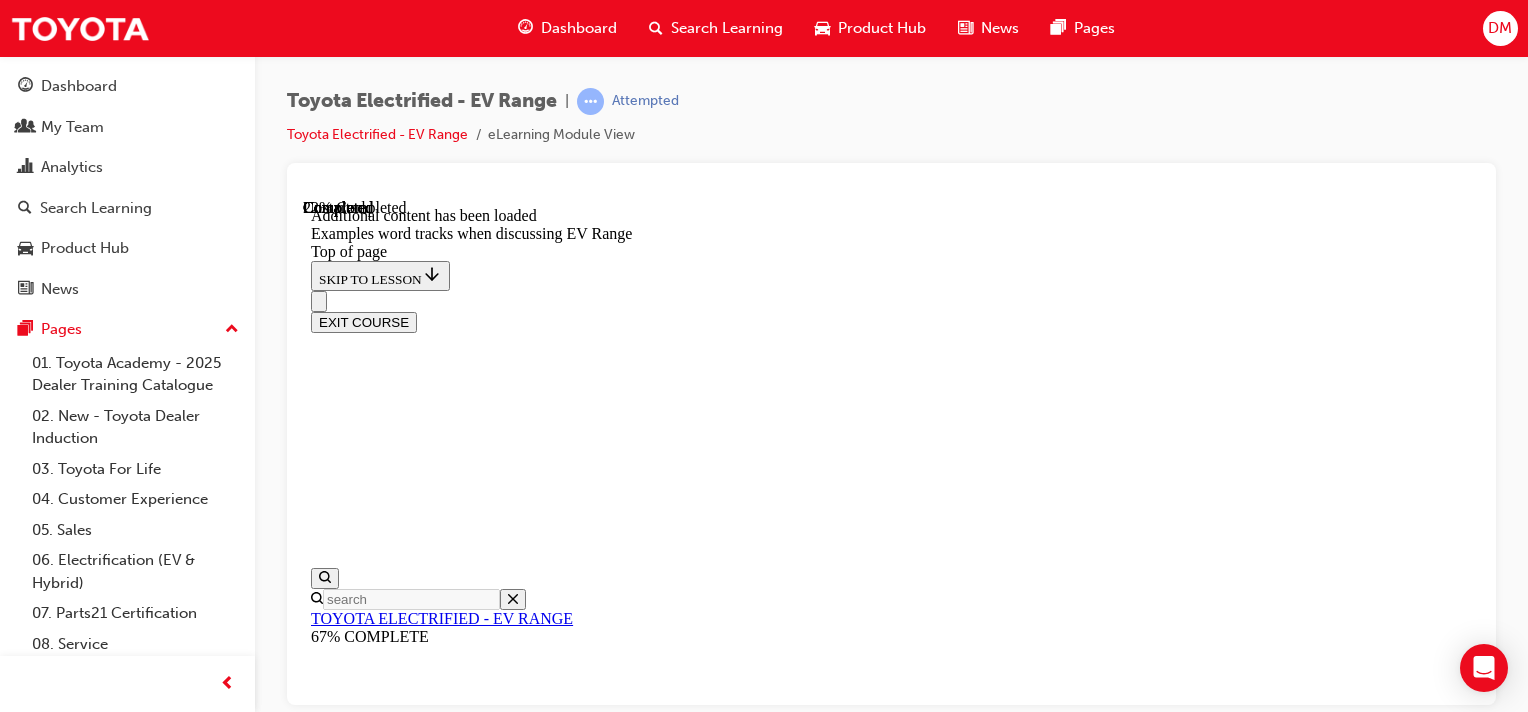 click on "CONTINUE" at bounding box center (353, 9610) 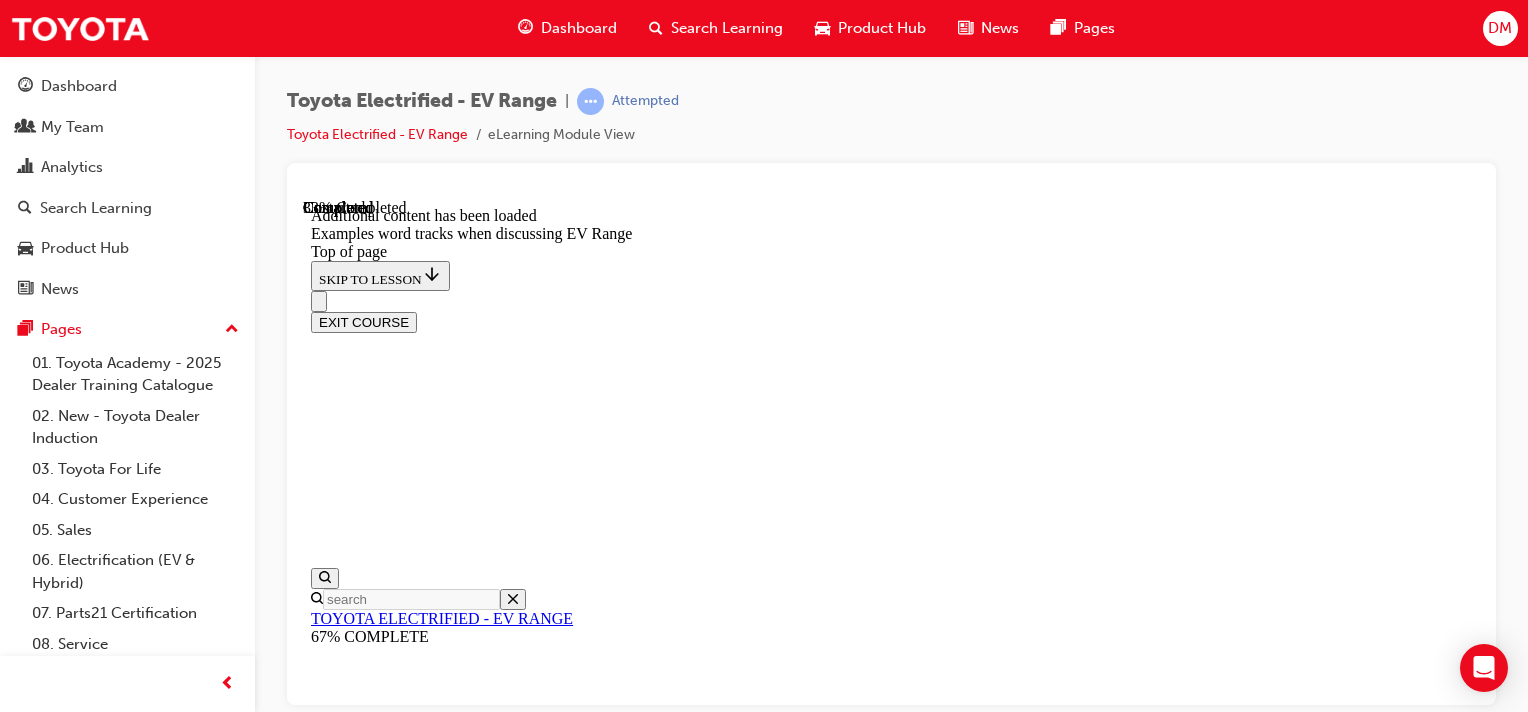 scroll, scrollTop: 1436, scrollLeft: 0, axis: vertical 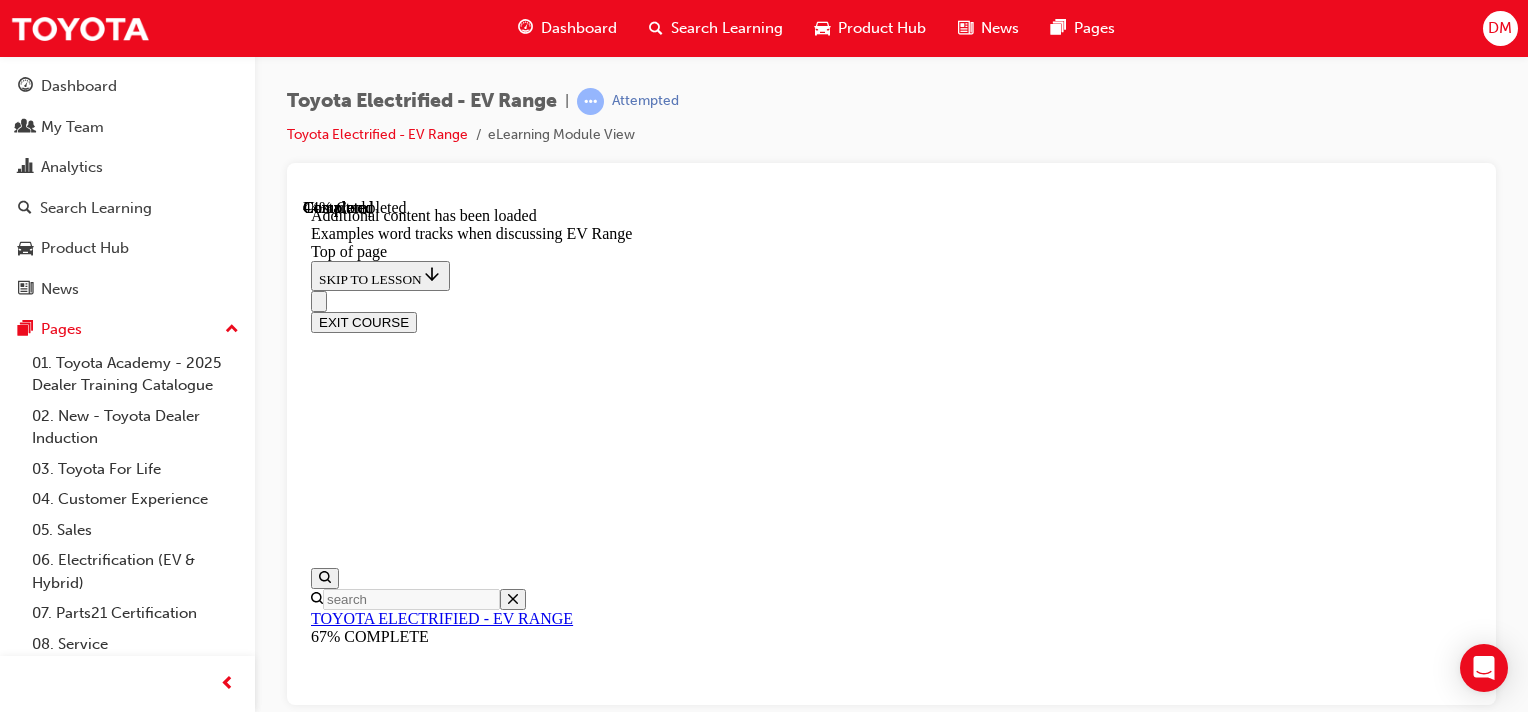 click on "CONTINUE" at bounding box center (353, 10114) 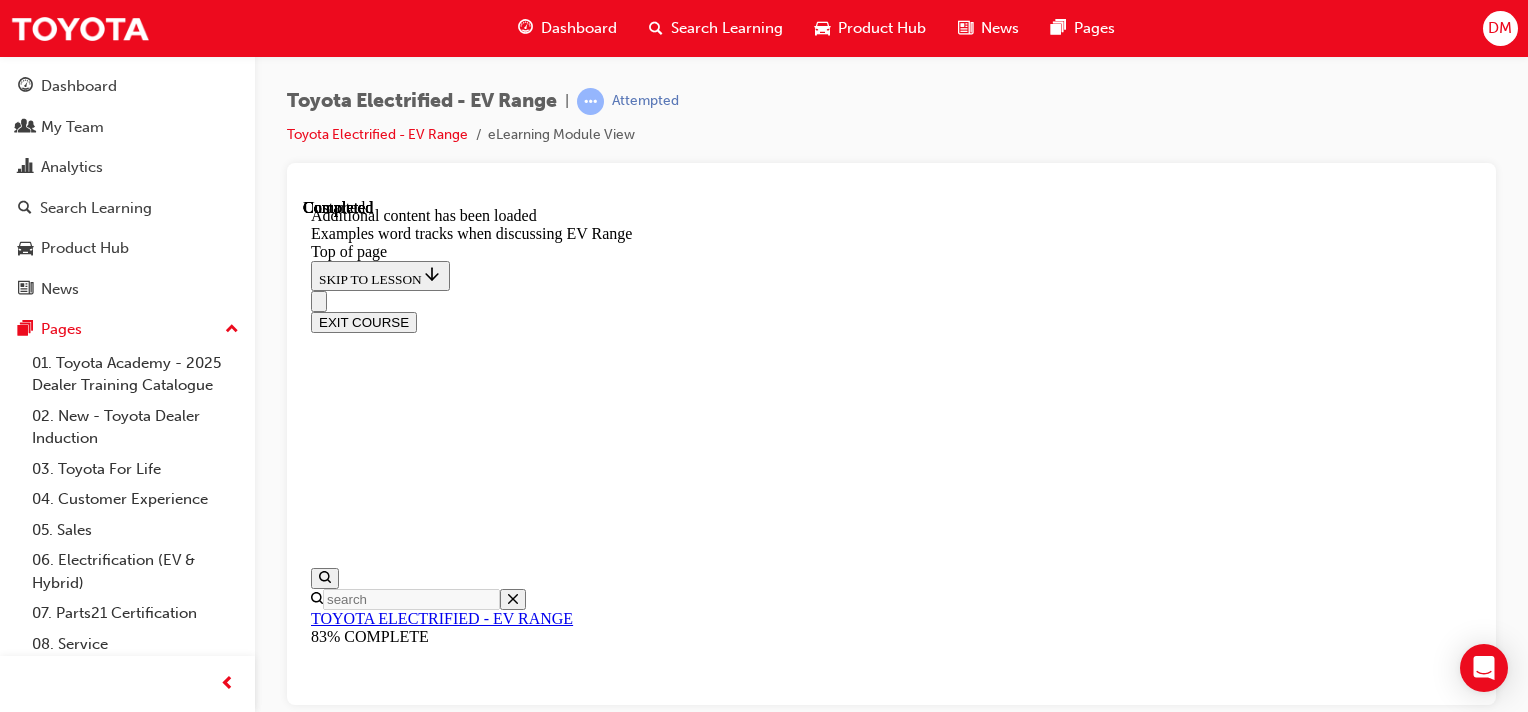 scroll, scrollTop: 3417, scrollLeft: 0, axis: vertical 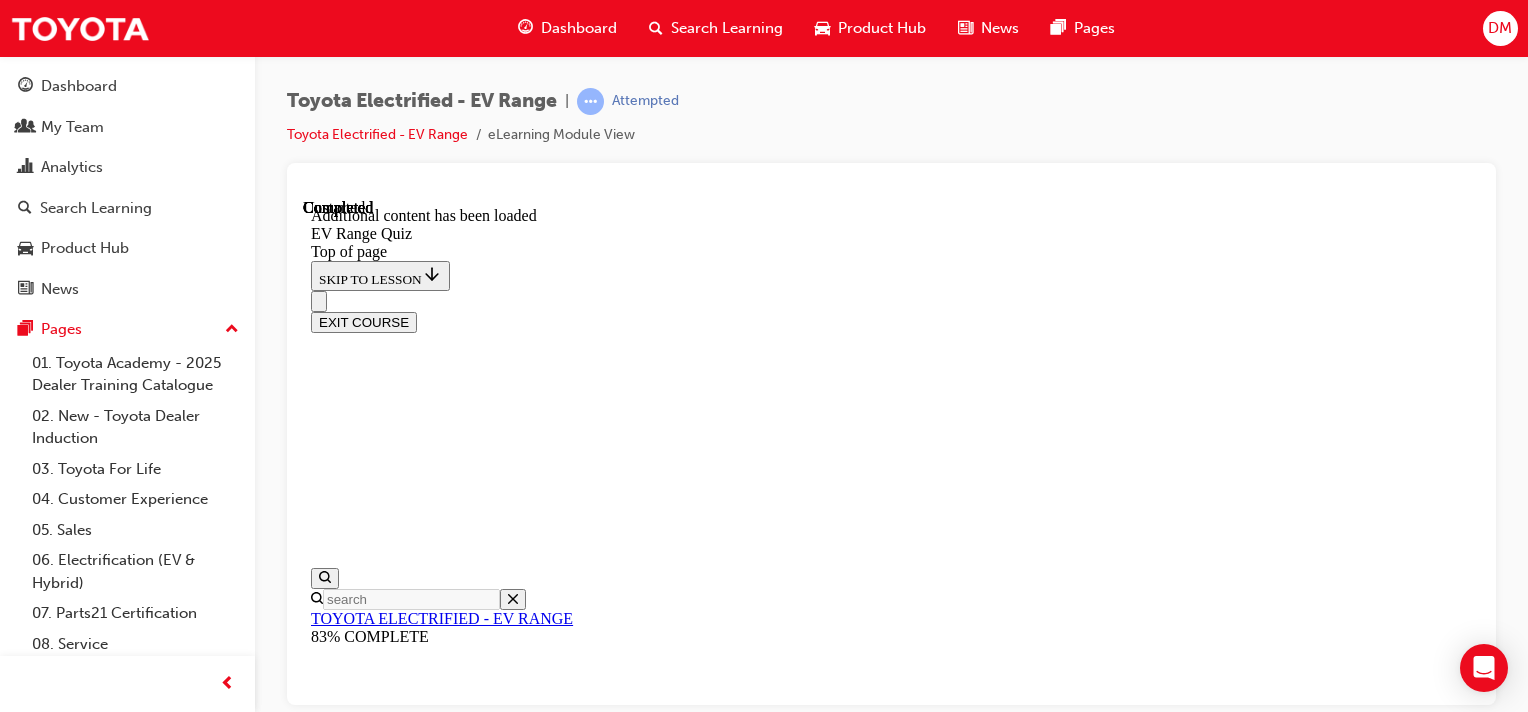 click on "START QUIZ" at bounding box center (356, 9072) 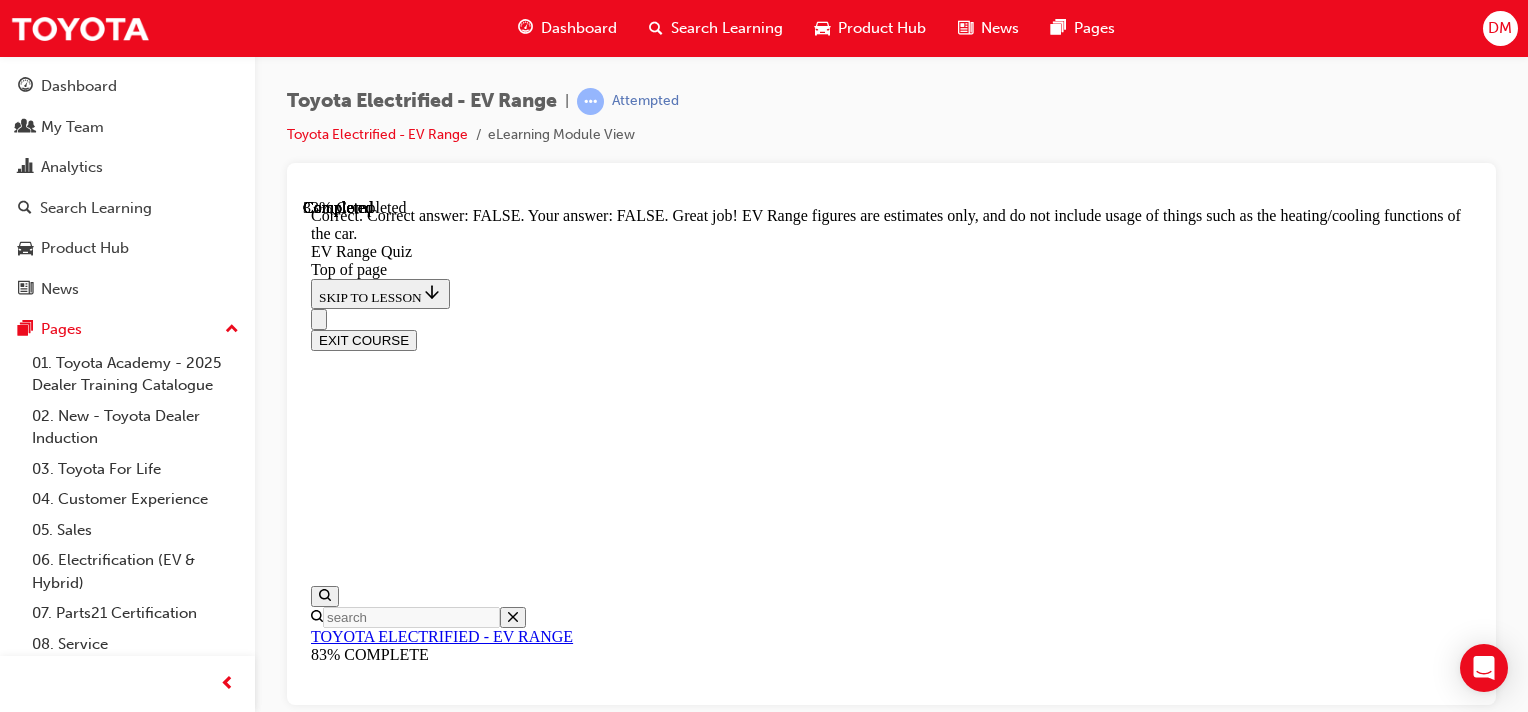 click on "NEXT" at bounding box center [337, 13573] 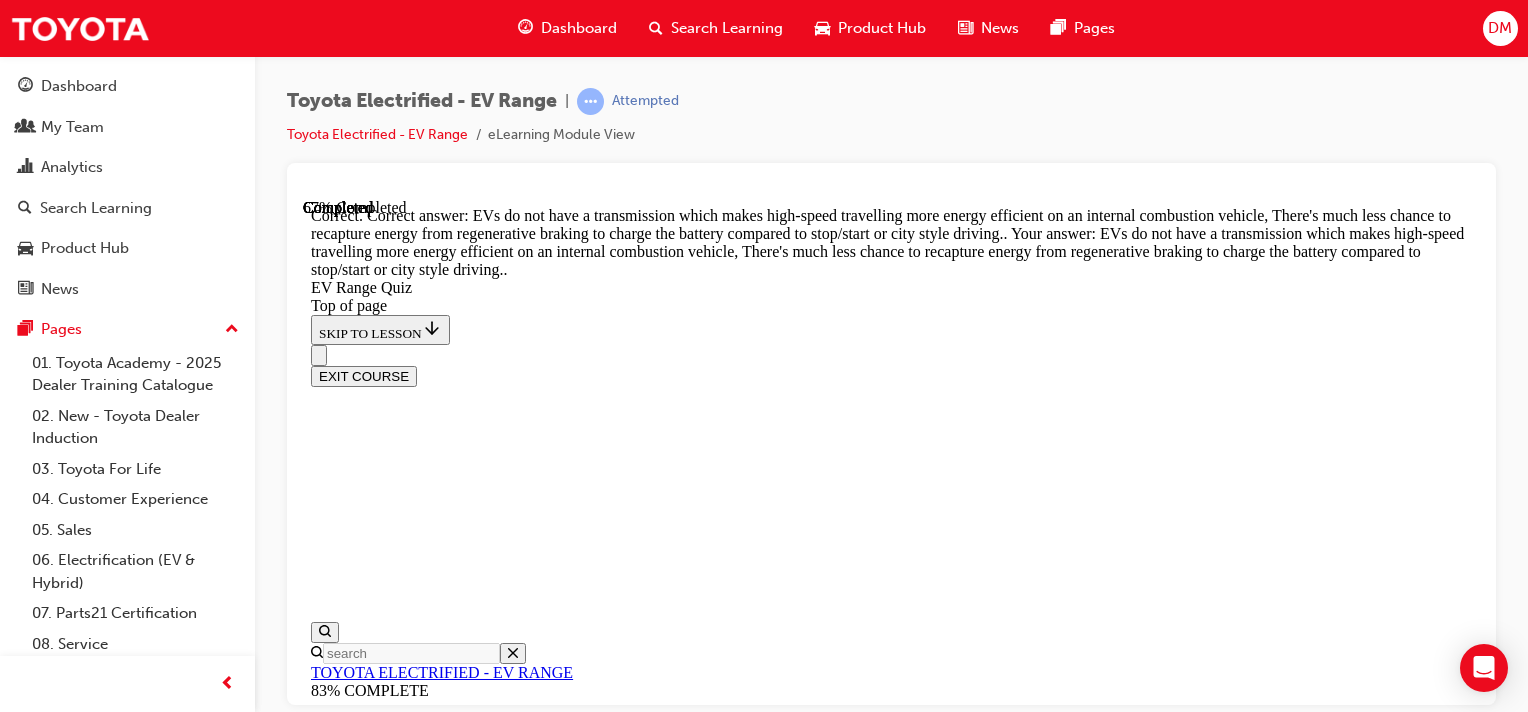 click on "NEXT" at bounding box center (337, 17390) 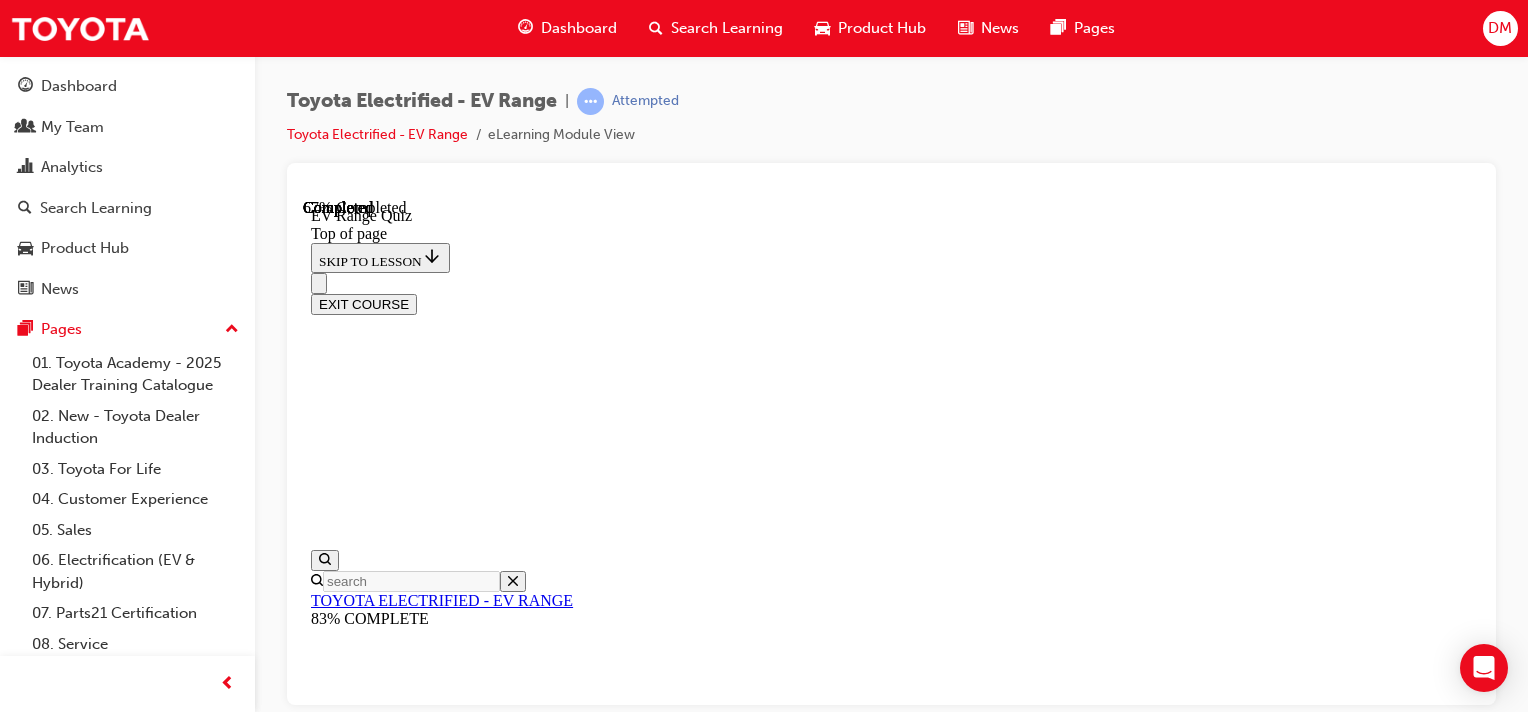 scroll, scrollTop: 555, scrollLeft: 0, axis: vertical 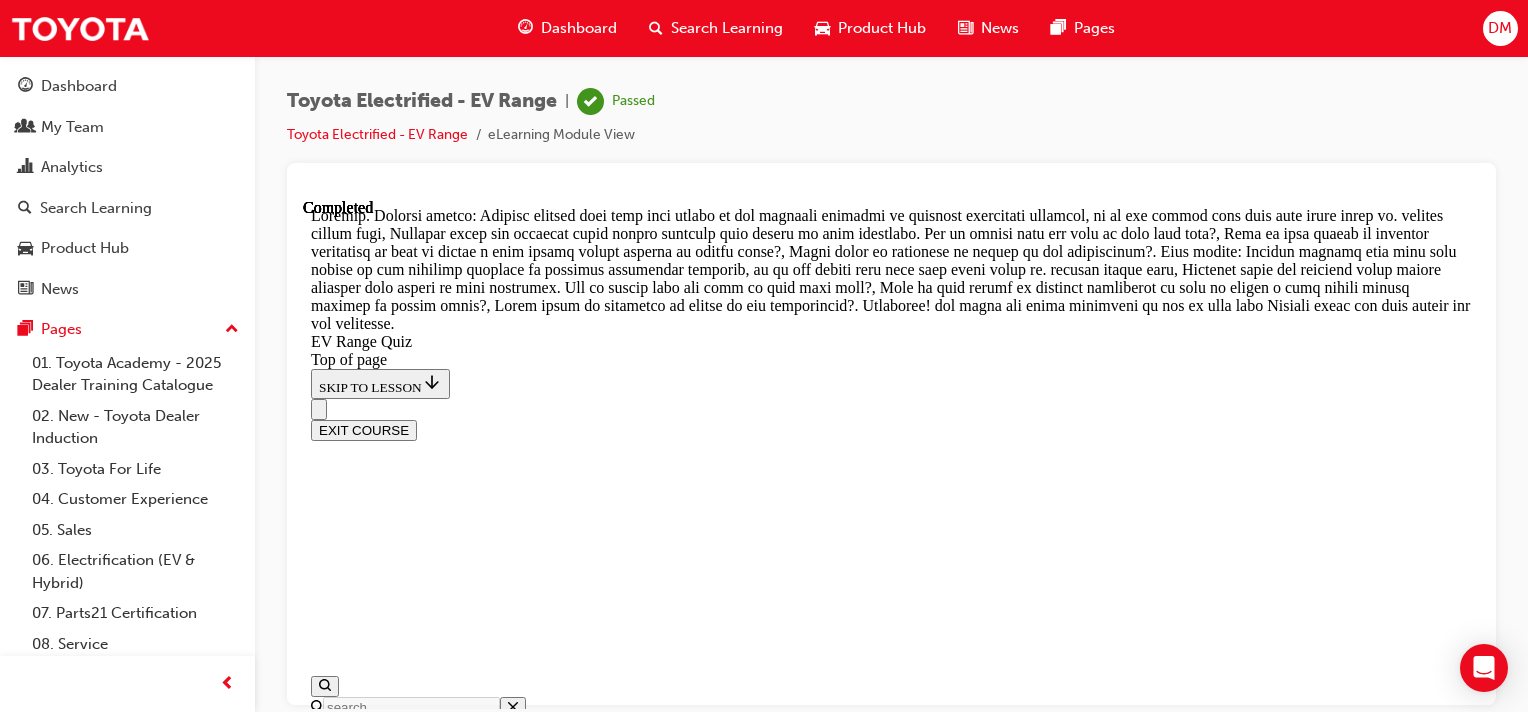 click on "NEXT" at bounding box center [337, 16918] 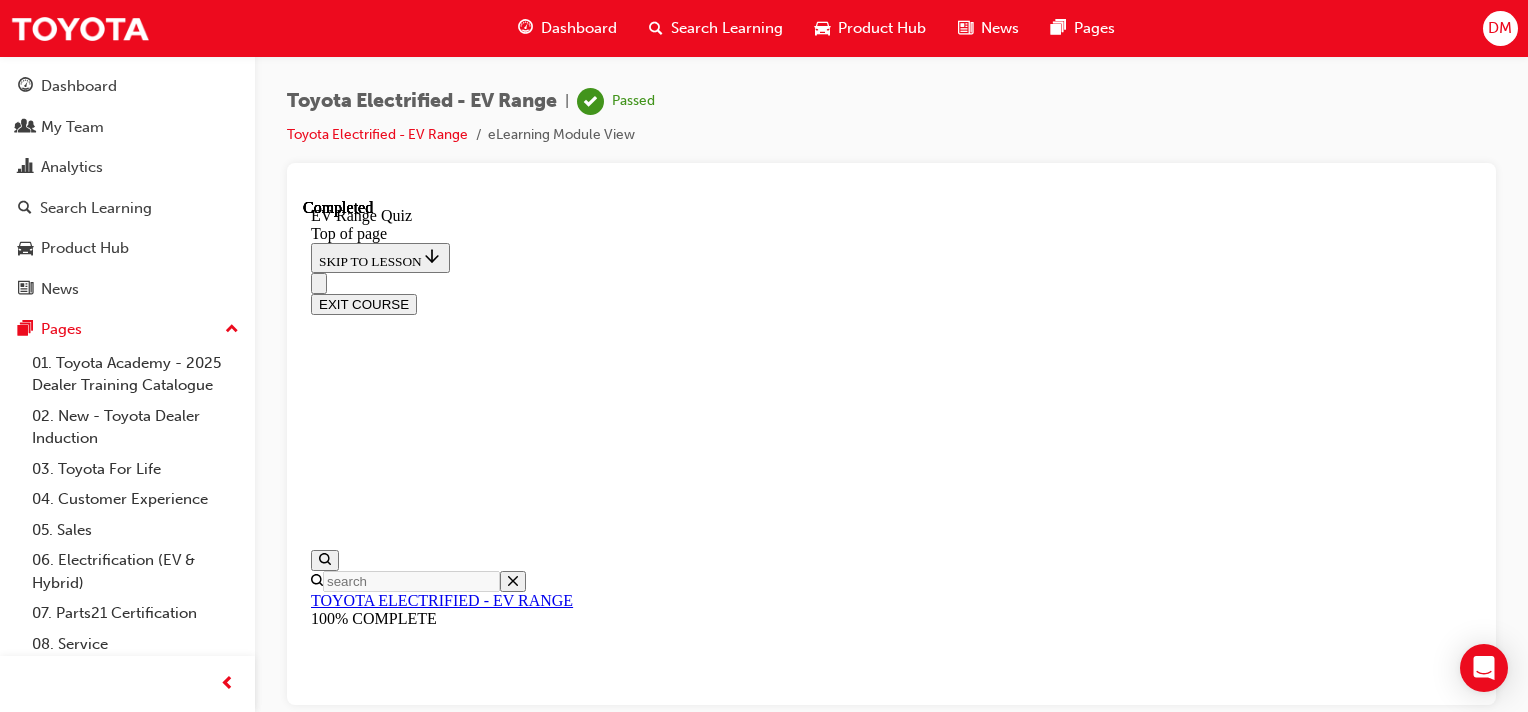 scroll, scrollTop: 514, scrollLeft: 0, axis: vertical 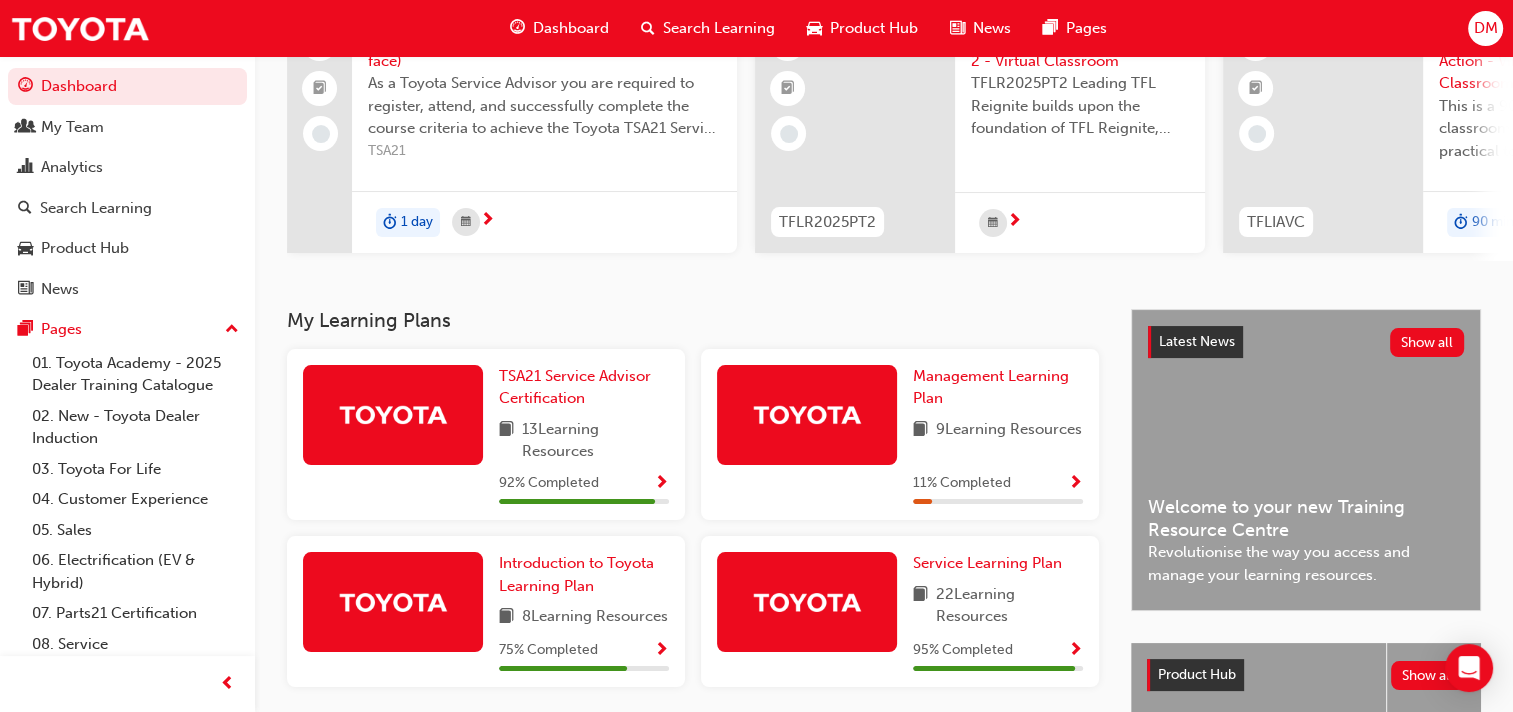 click at bounding box center (661, 484) 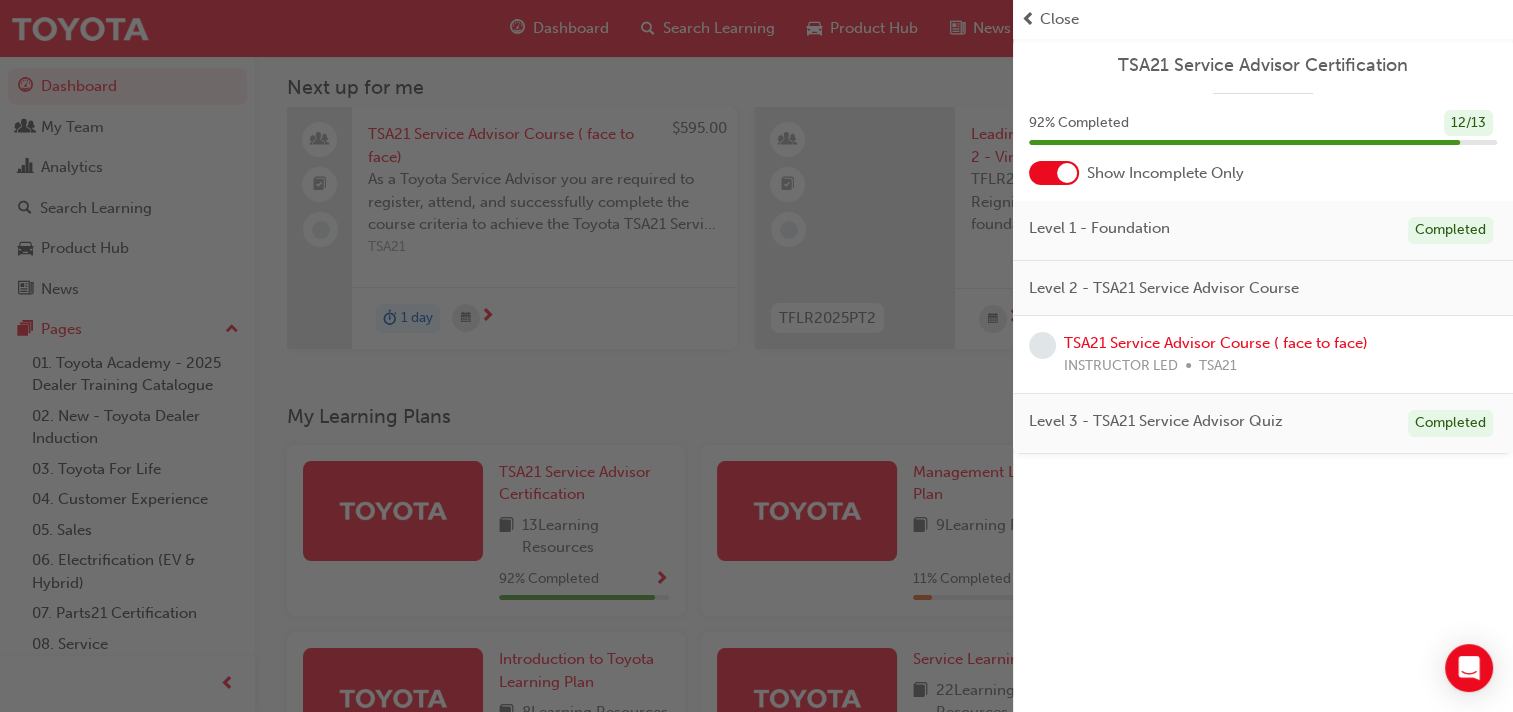 scroll, scrollTop: 0, scrollLeft: 0, axis: both 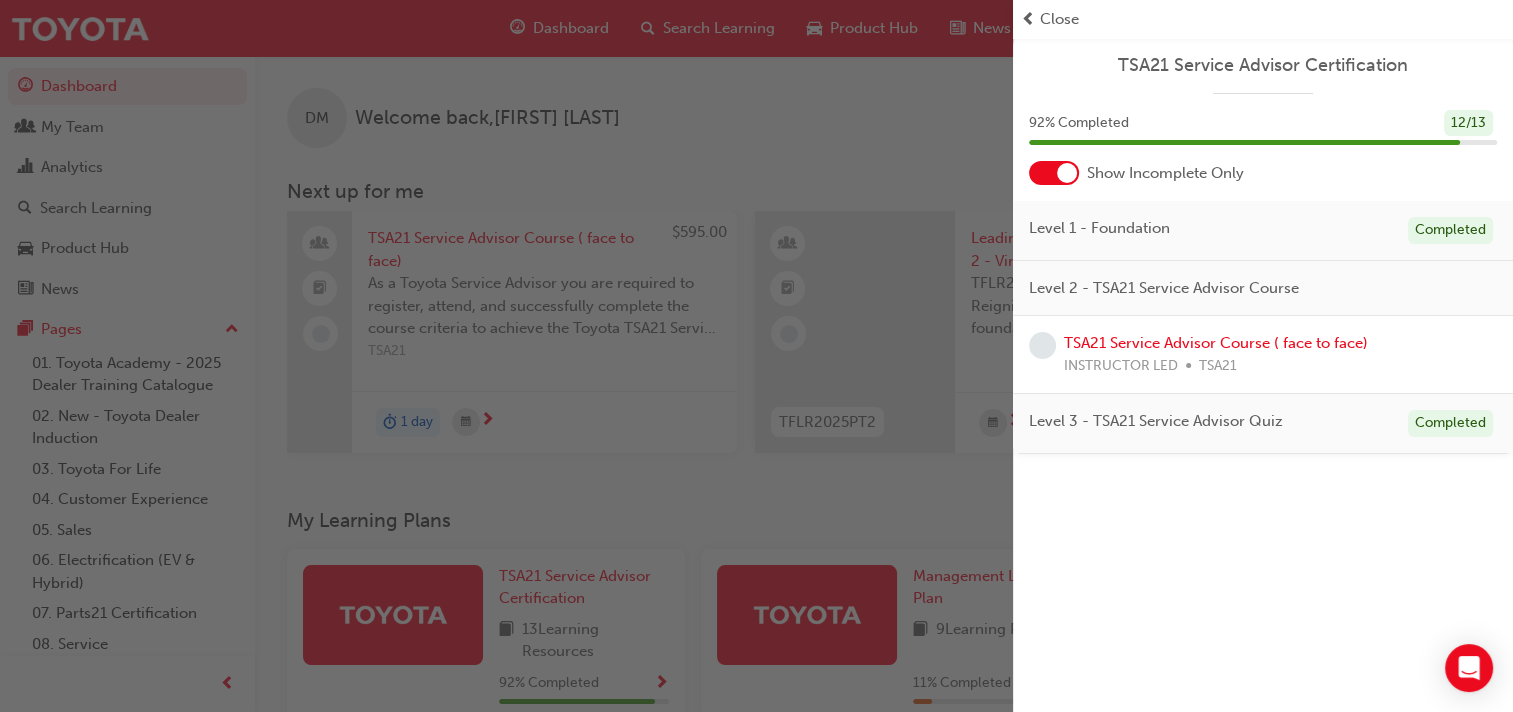 drag, startPoint x: 1057, startPoint y: 18, endPoint x: 1016, endPoint y: 112, distance: 102.55243 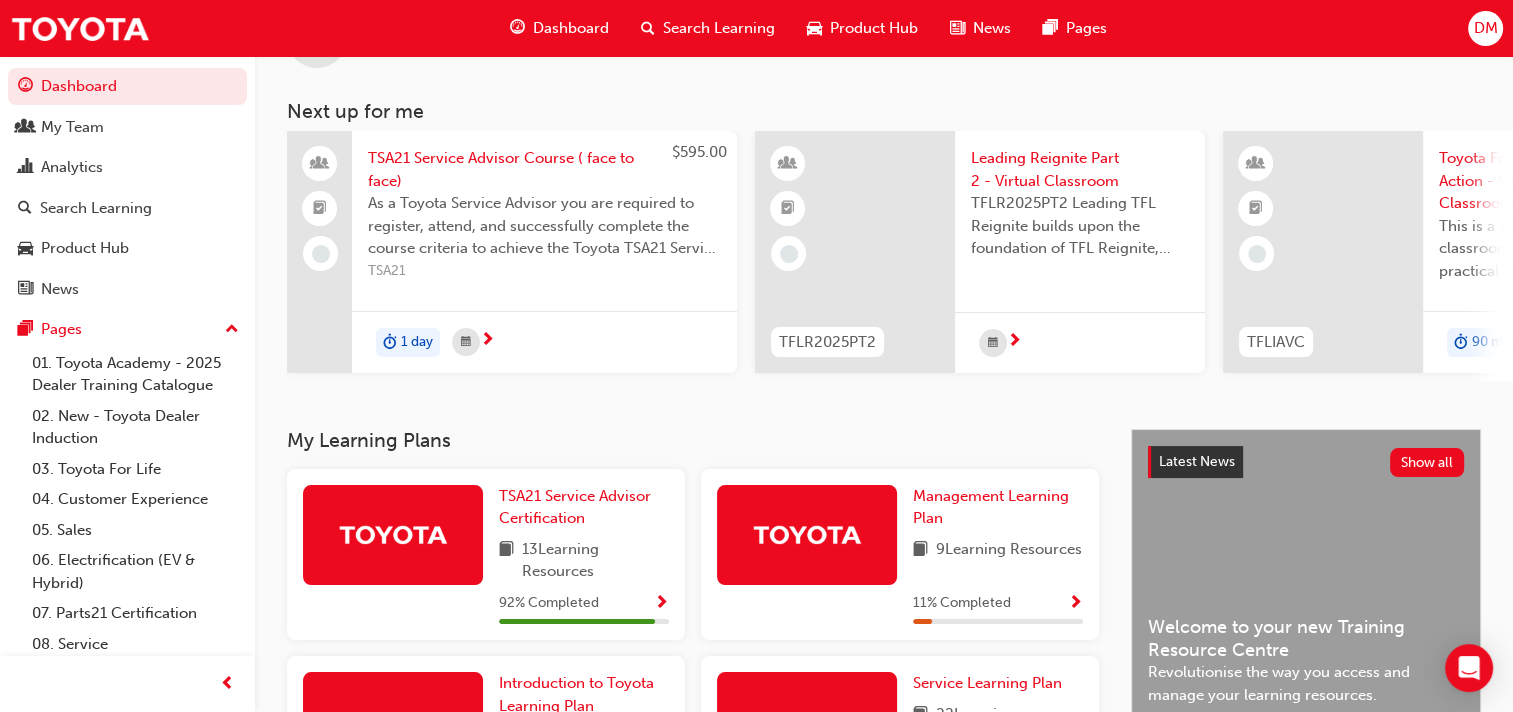 scroll, scrollTop: 300, scrollLeft: 0, axis: vertical 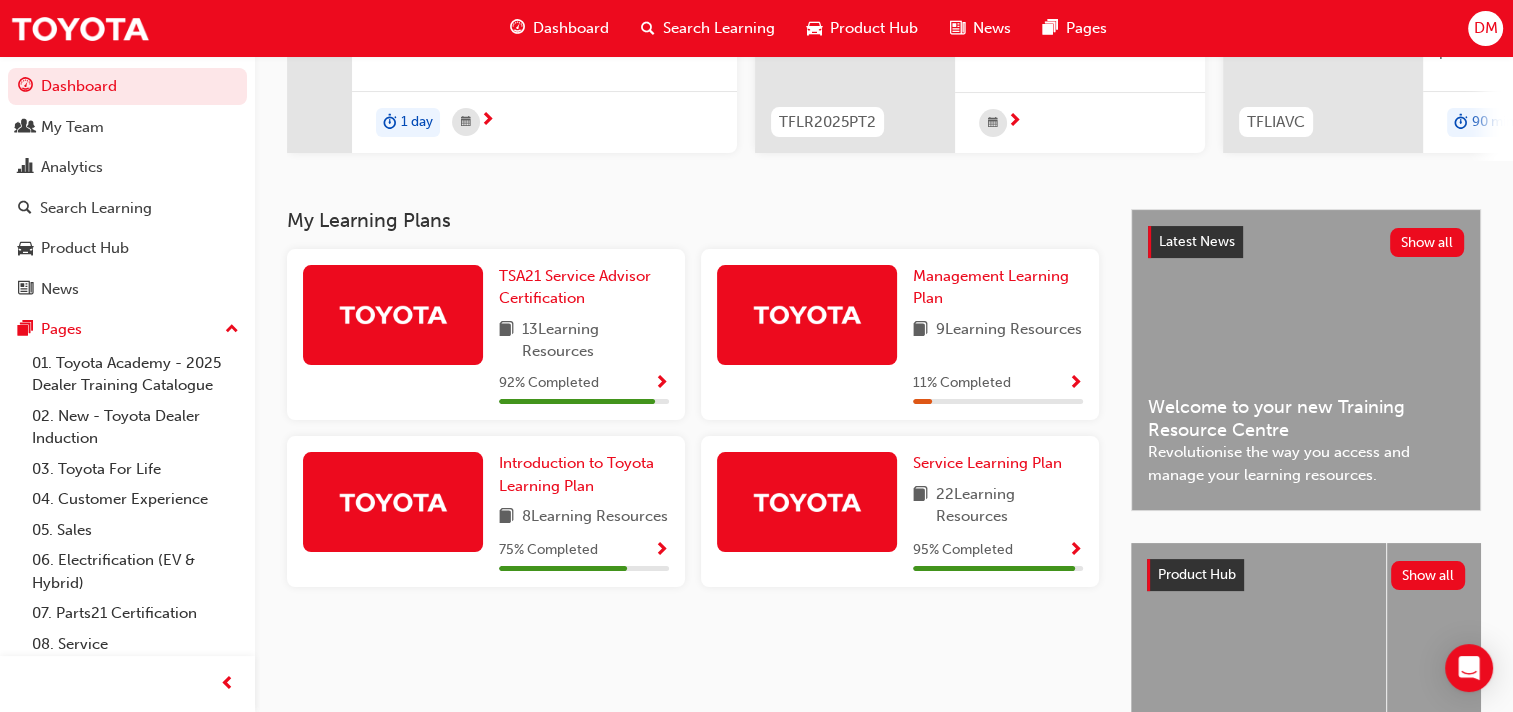 click on "Introduction to Toyota Learning Plan 8  Learning Resources 75 % Completed" at bounding box center [486, 511] 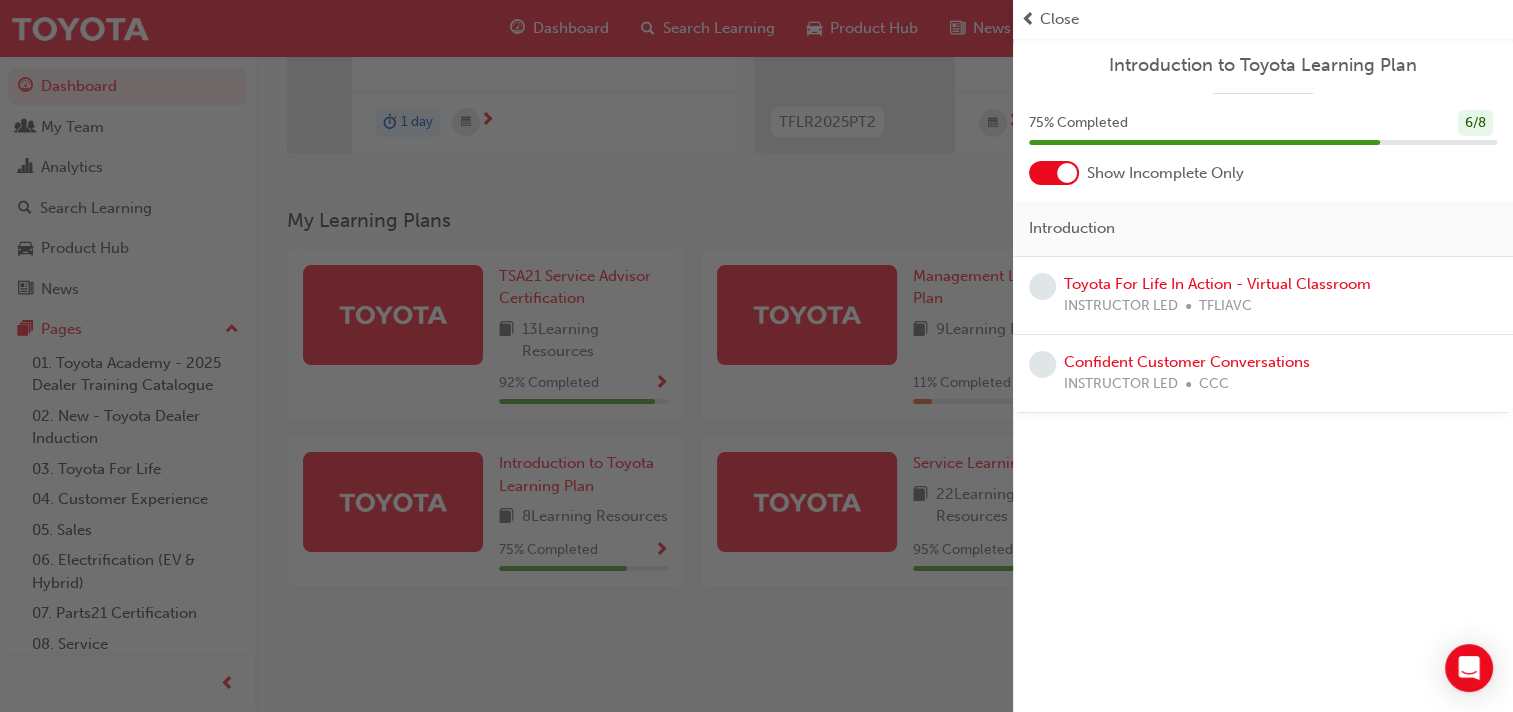 drag, startPoint x: 808, startPoint y: 647, endPoint x: 906, endPoint y: 502, distance: 175.01143 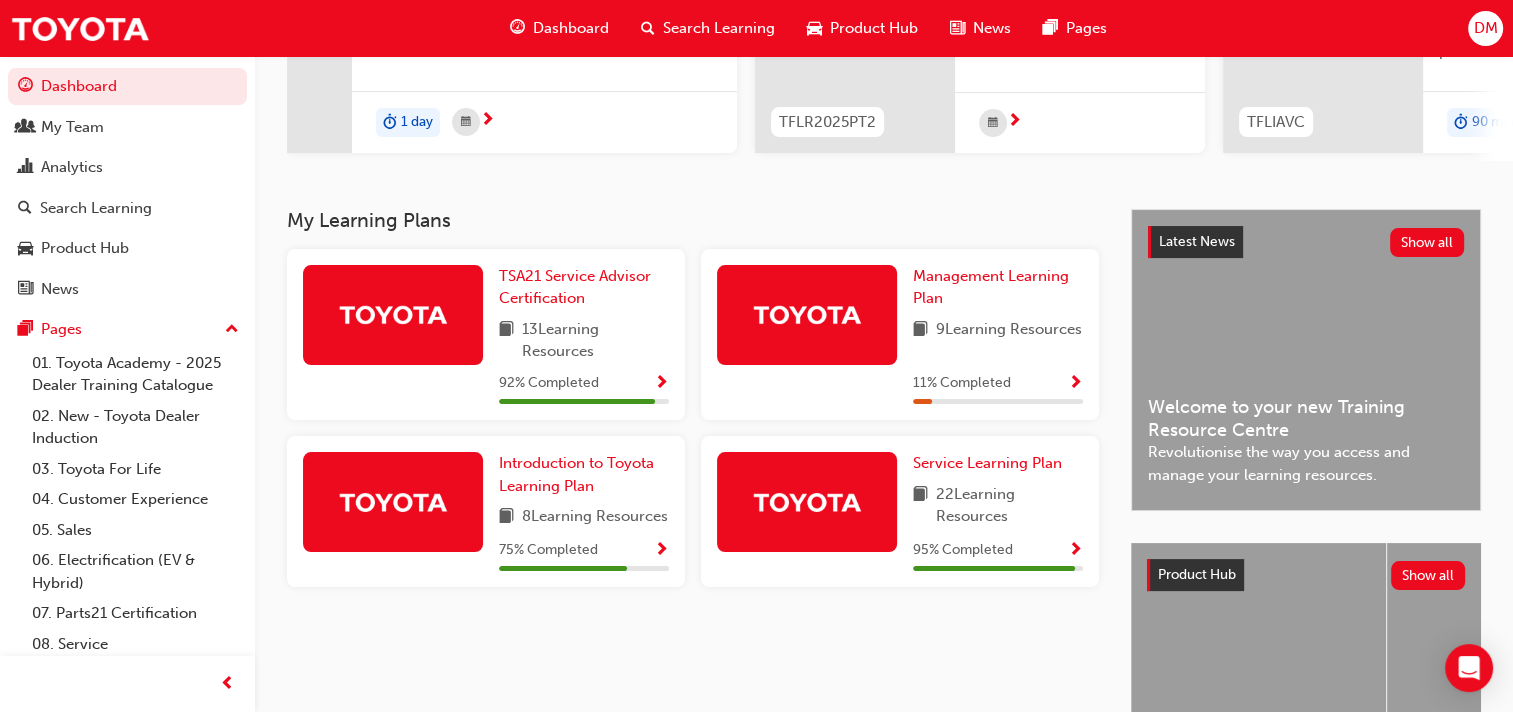 click at bounding box center [1075, 384] 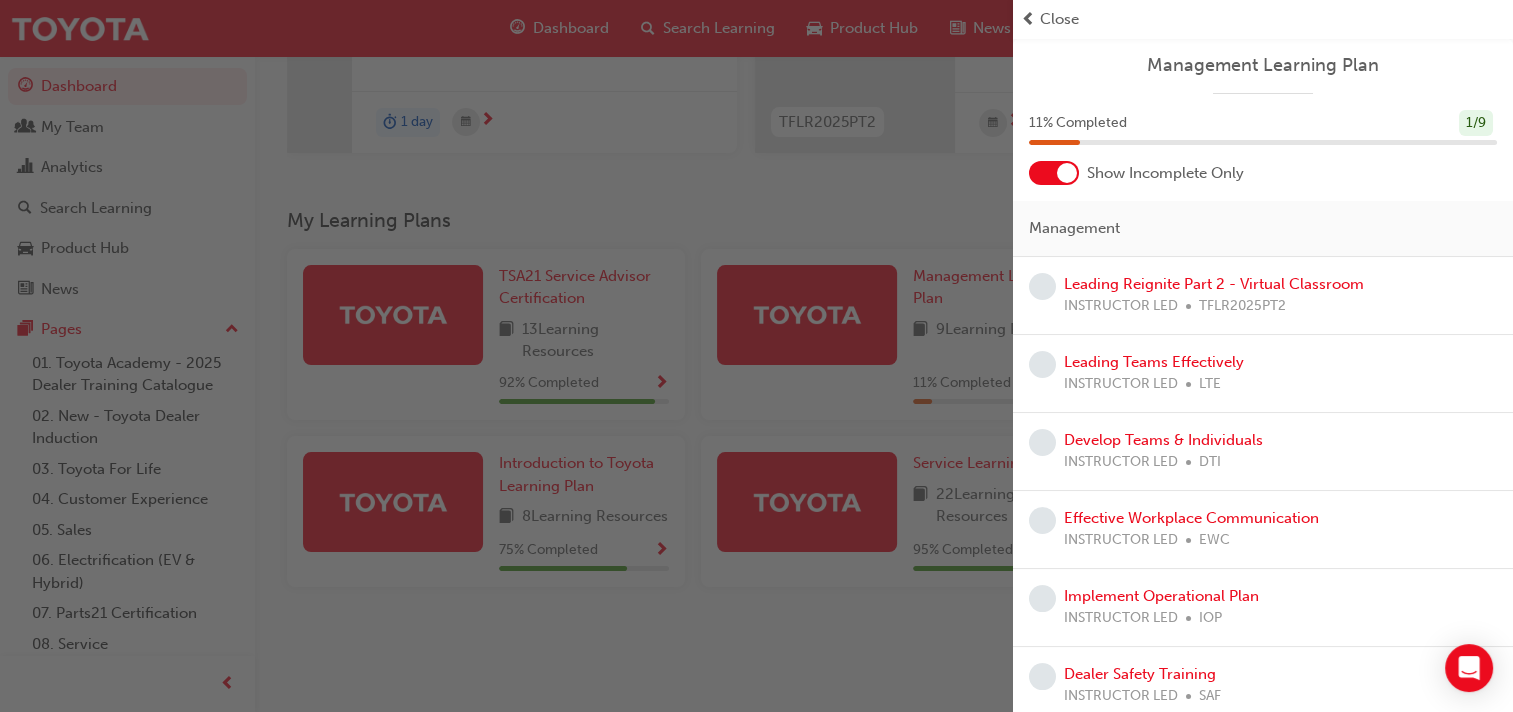 scroll, scrollTop: 0, scrollLeft: 0, axis: both 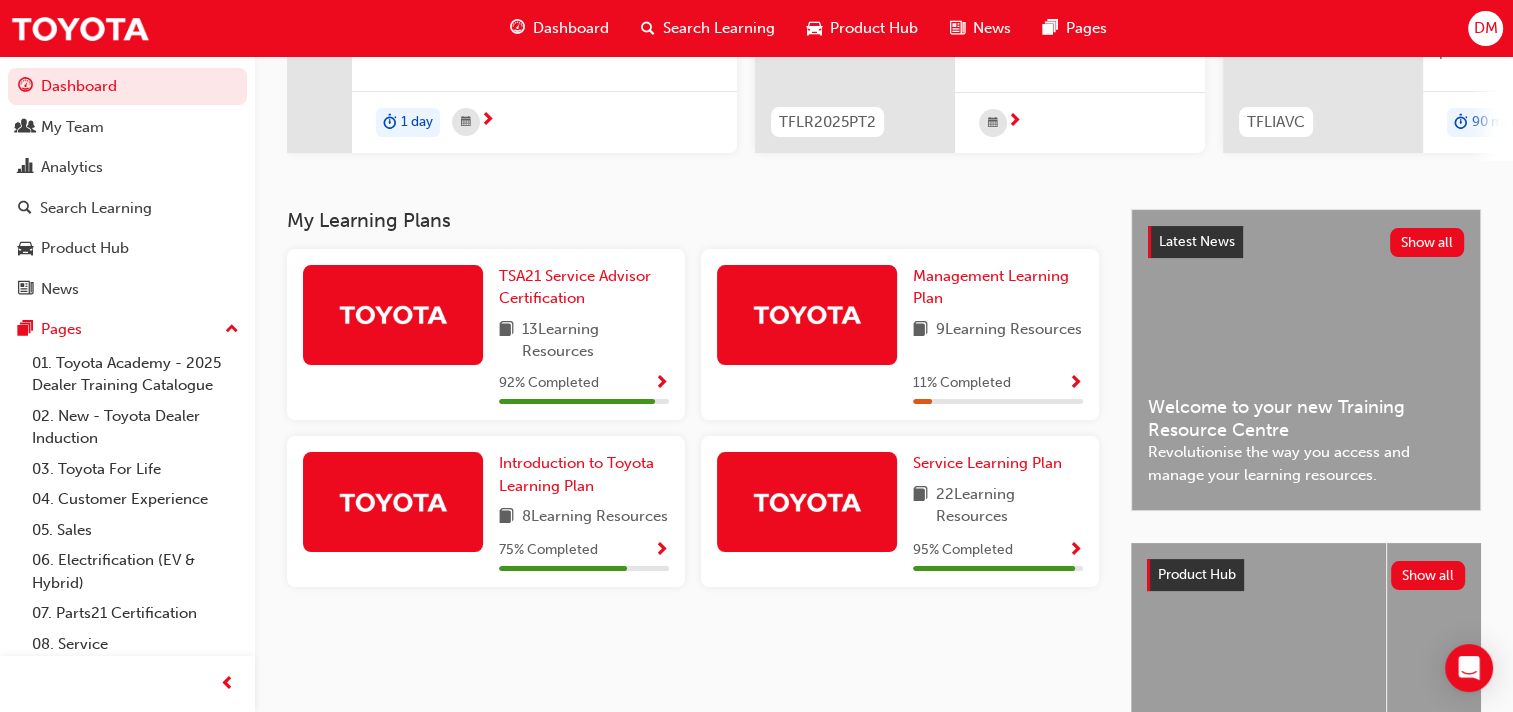 click on "95 % Completed" at bounding box center [963, 550] 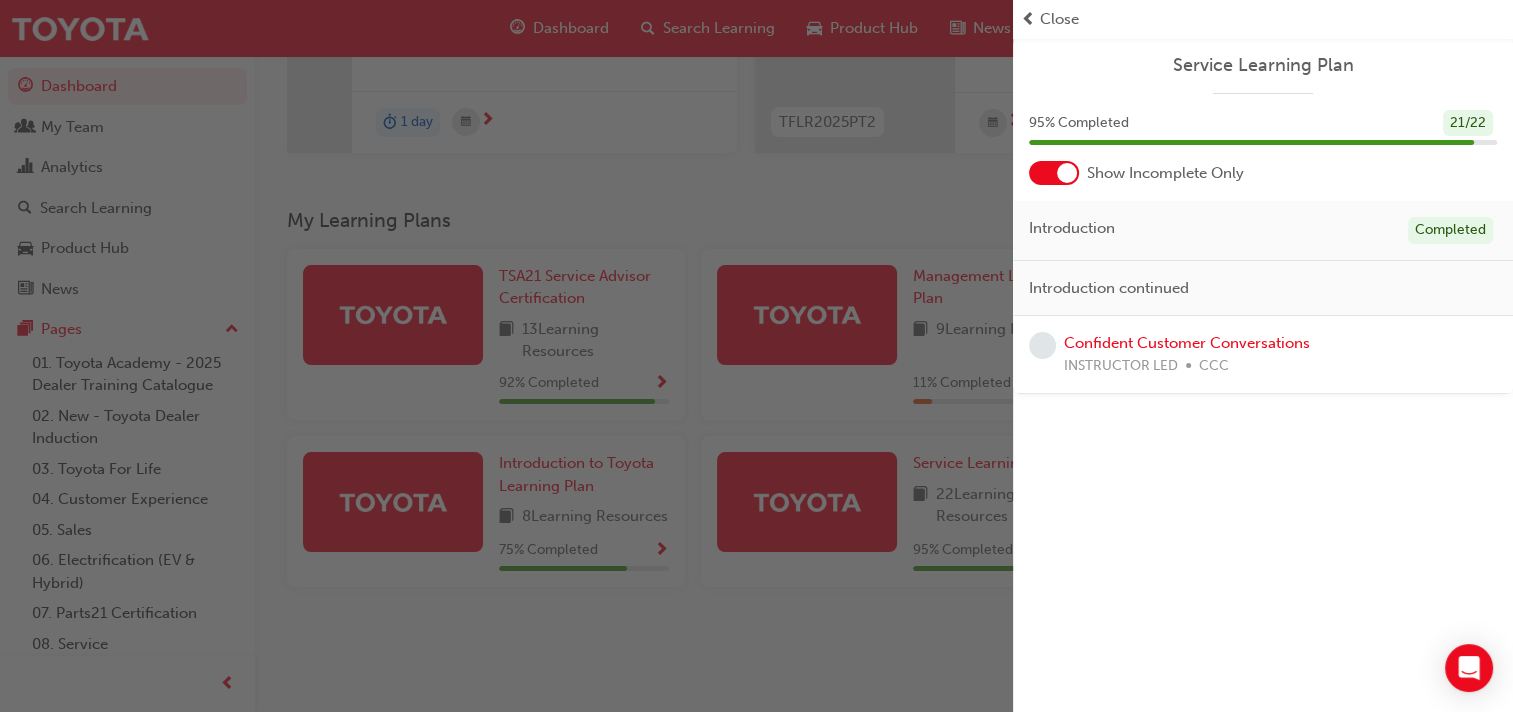 click at bounding box center [506, 356] 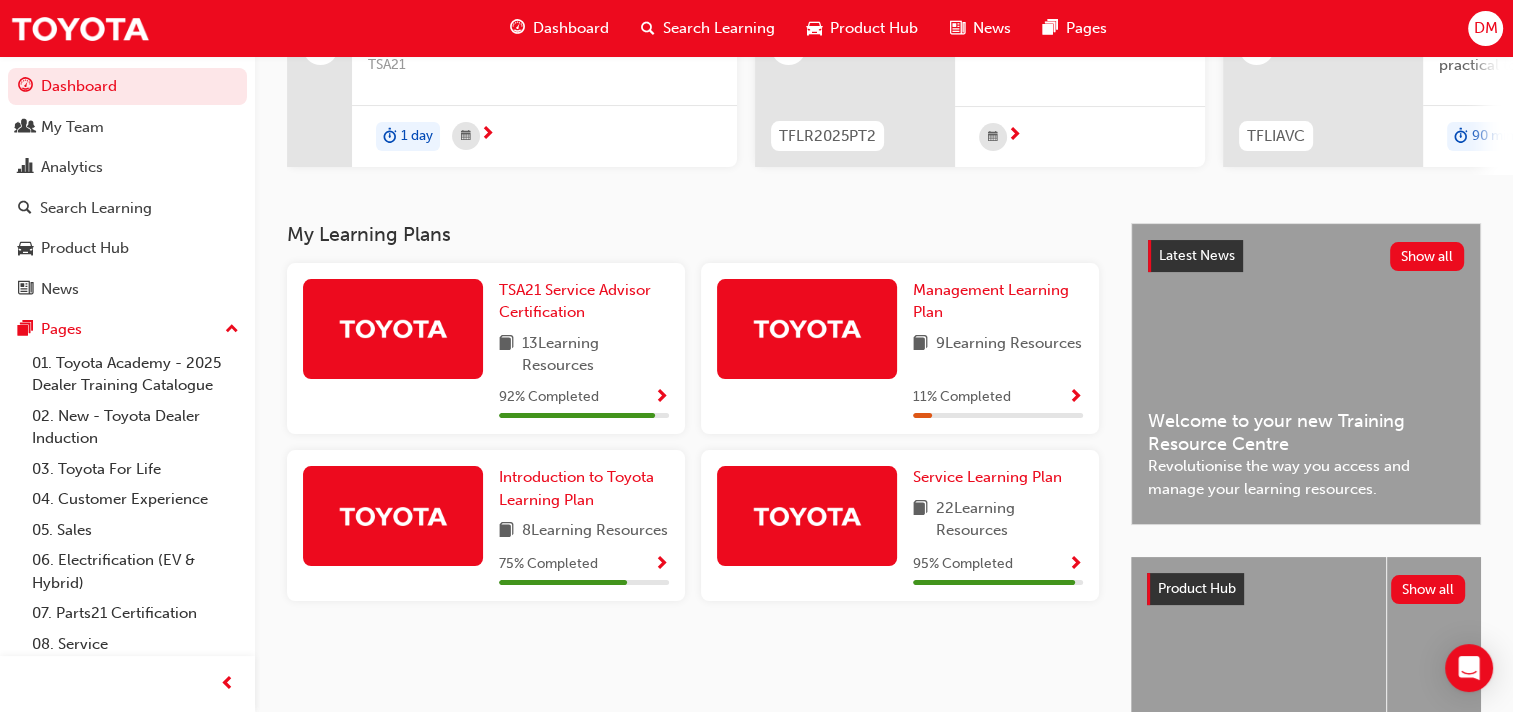 scroll, scrollTop: 0, scrollLeft: 0, axis: both 